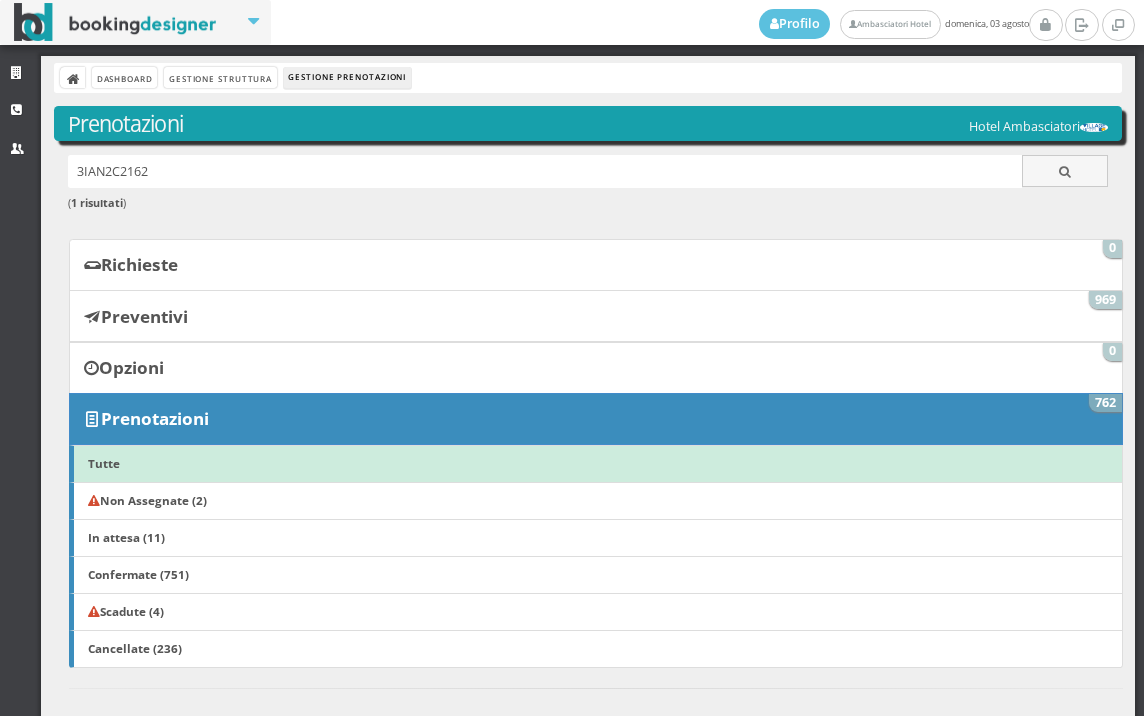 scroll, scrollTop: 0, scrollLeft: 0, axis: both 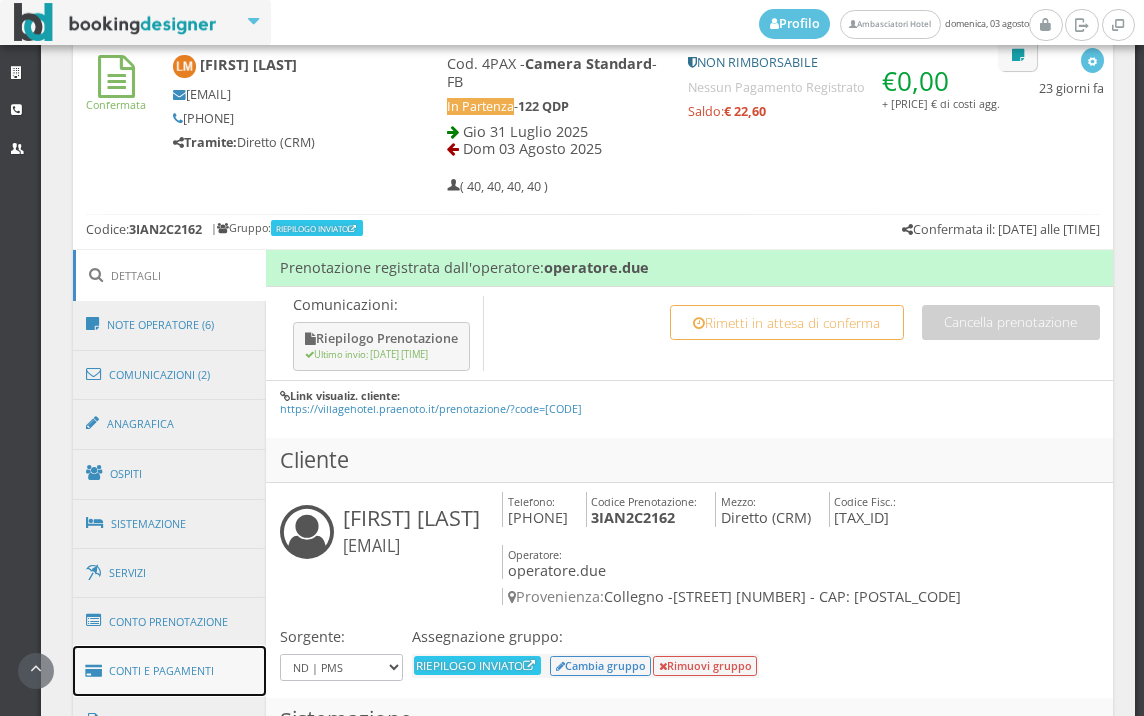 click on "Conti e Pagamenti" at bounding box center [170, 671] 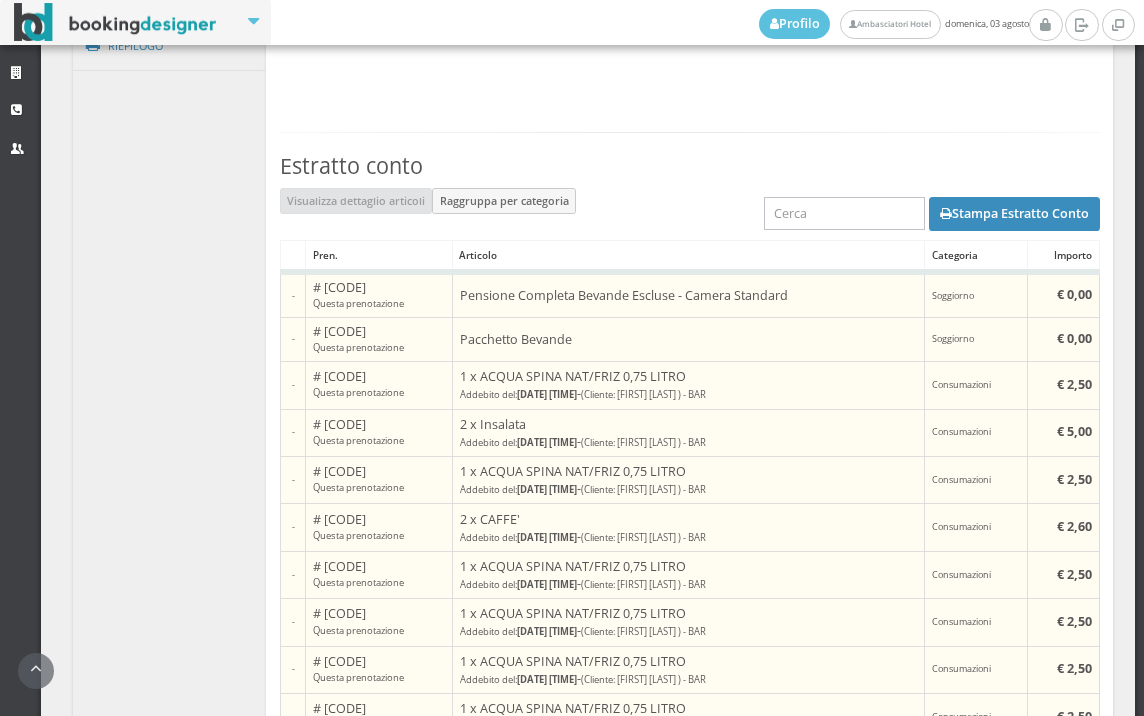 scroll, scrollTop: 1444, scrollLeft: 0, axis: vertical 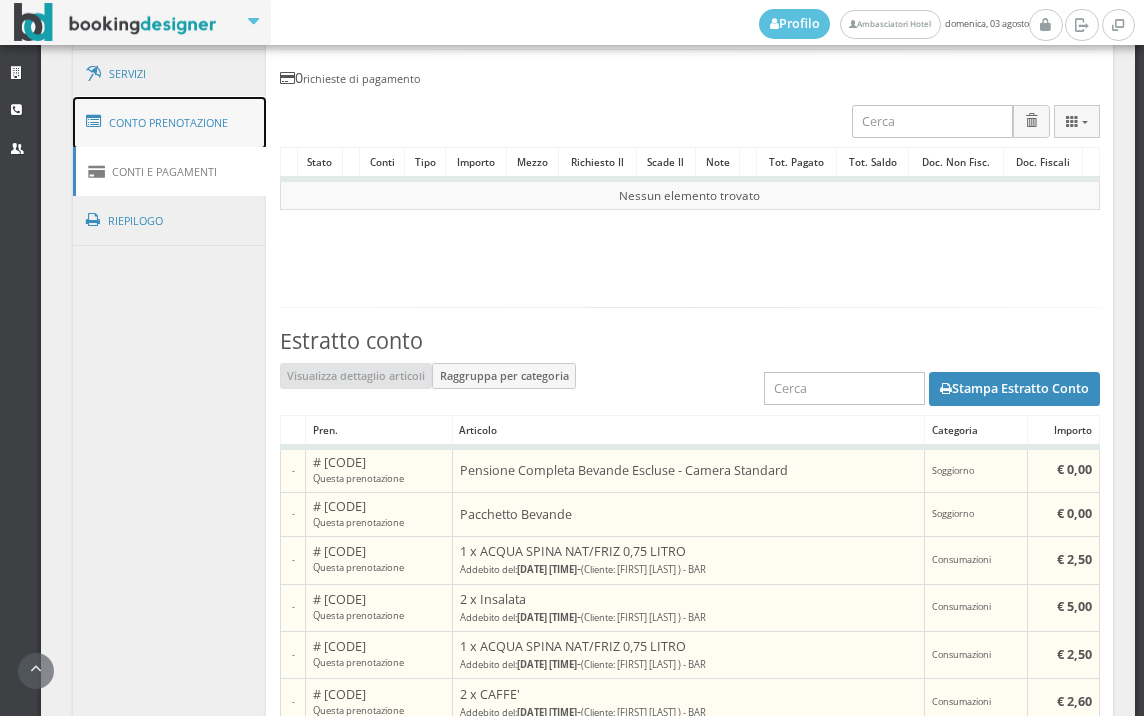 click on "Conto Prenotazione" at bounding box center (170, 123) 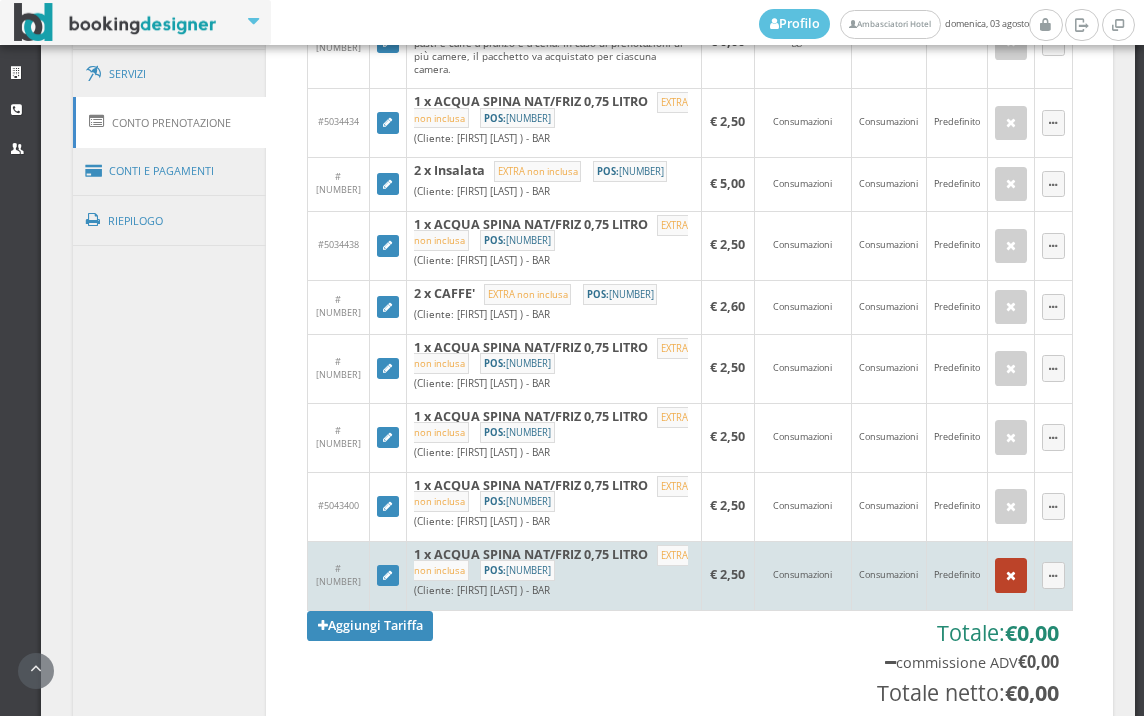 click at bounding box center (1011, 576) 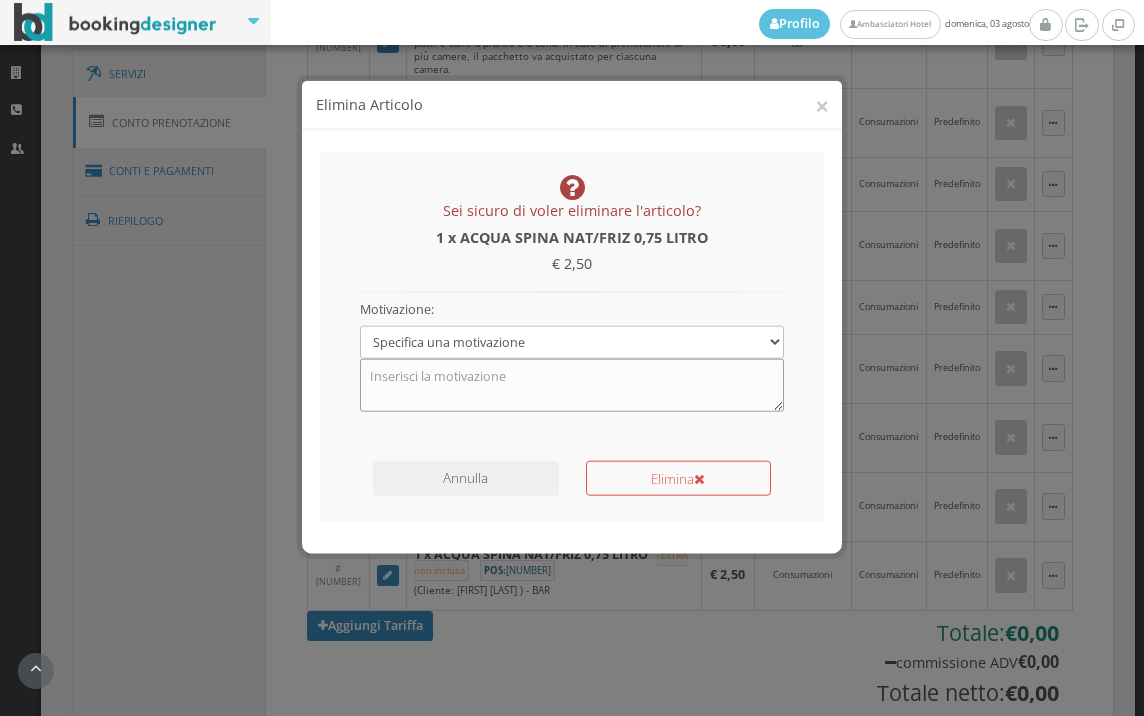 click at bounding box center (572, 367) 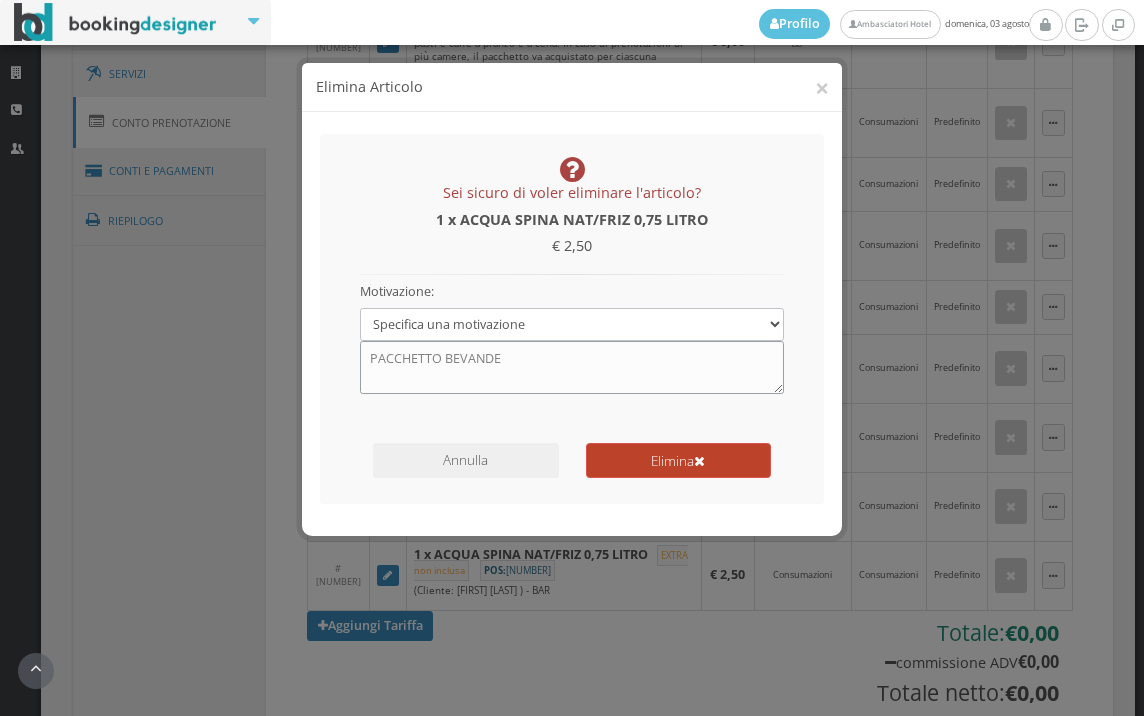 type on "PACCHETTO BEVANDE" 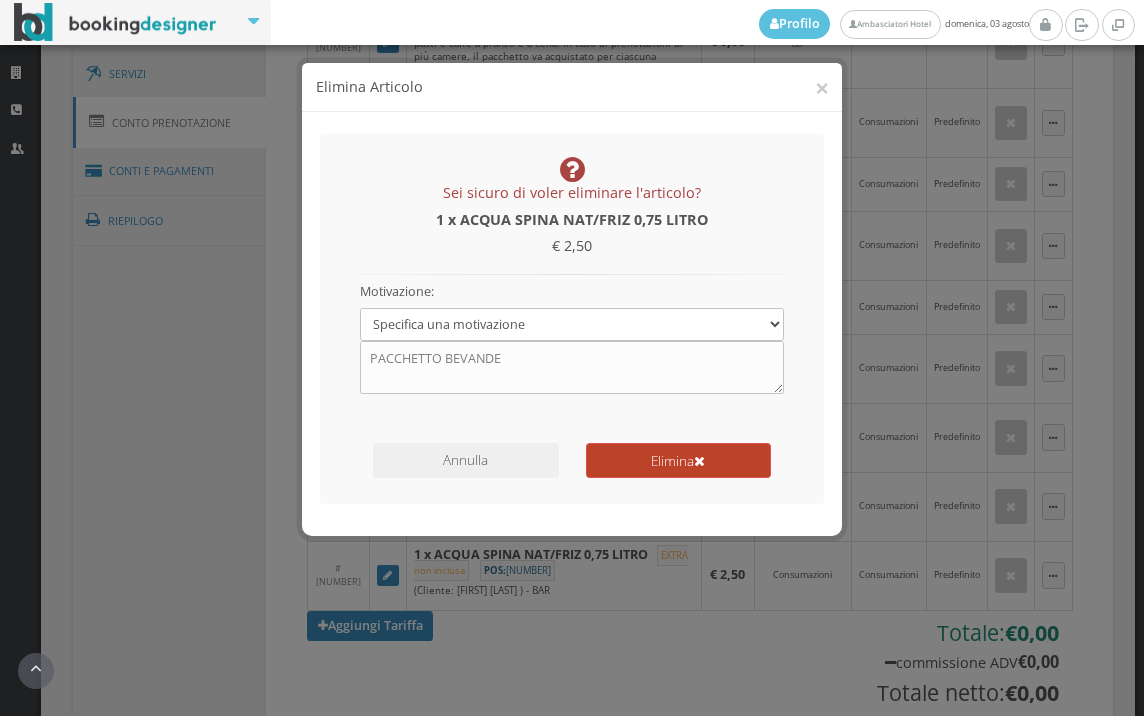 click on "Elimina" at bounding box center (678, 460) 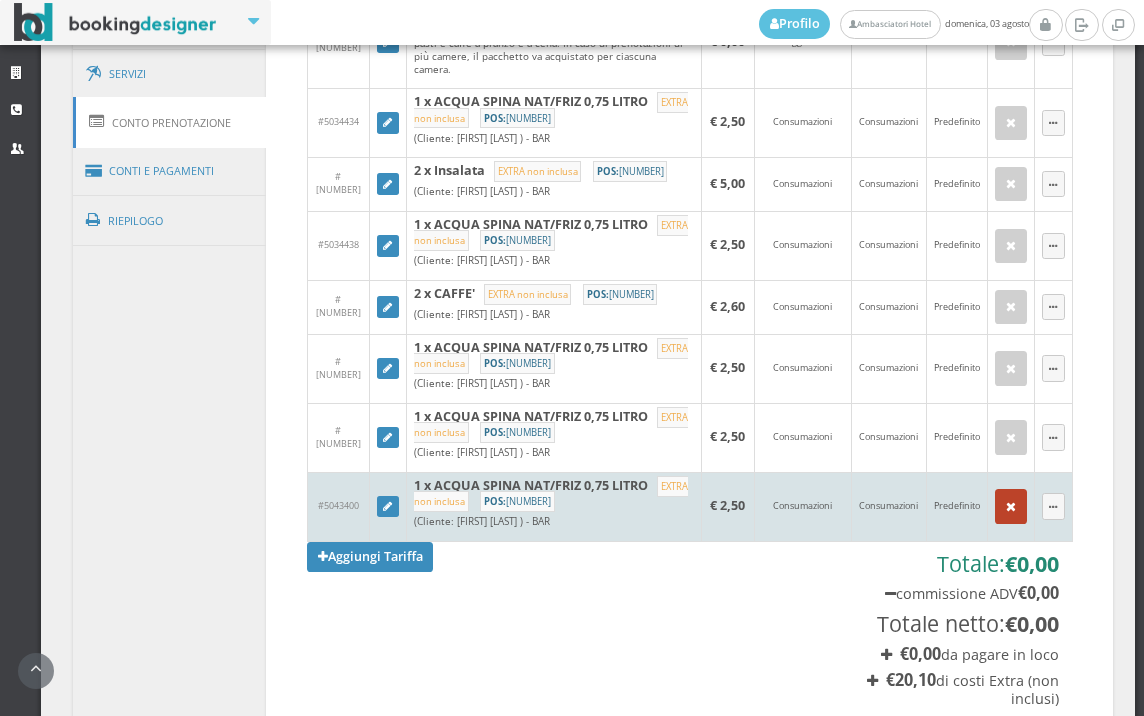 click at bounding box center (1011, 506) 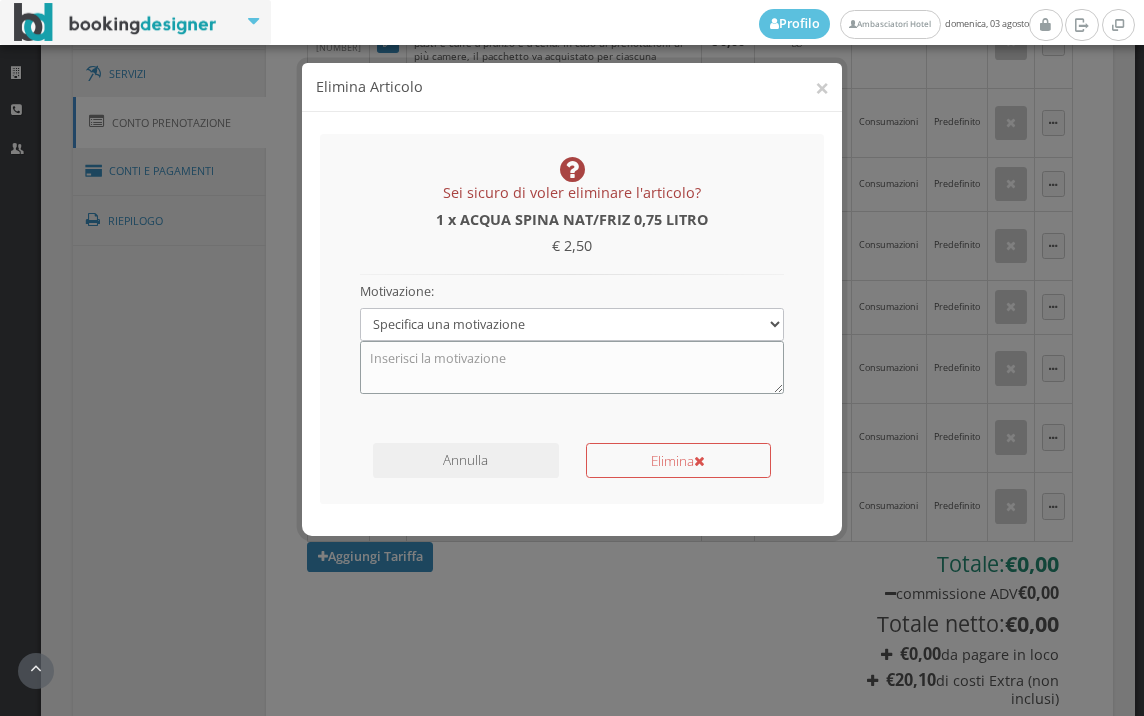 click at bounding box center [572, 367] 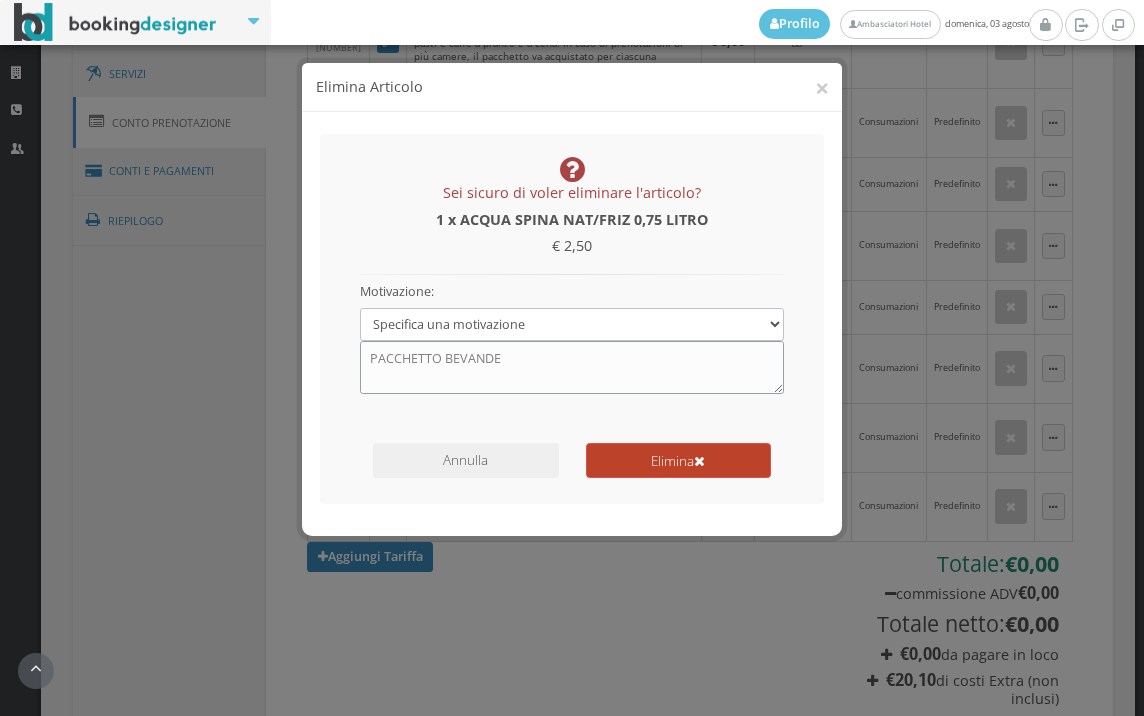 type on "PACCHETTO BEVANDE" 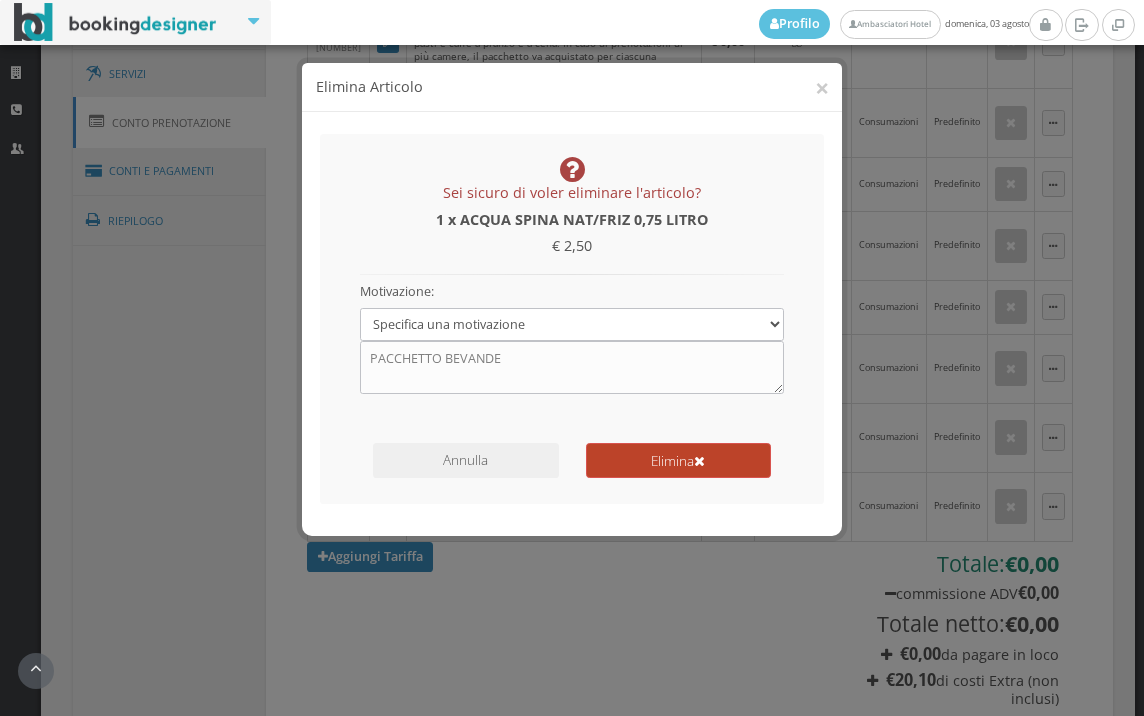 click on "Elimina" at bounding box center [678, 460] 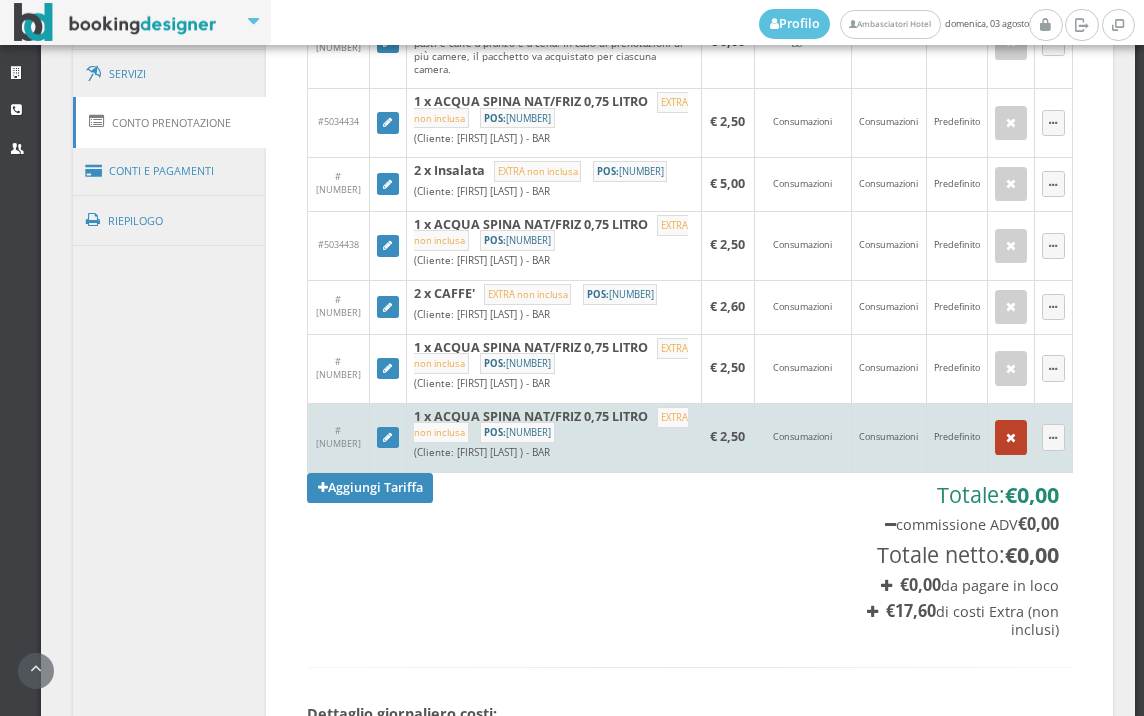click at bounding box center (1011, 438) 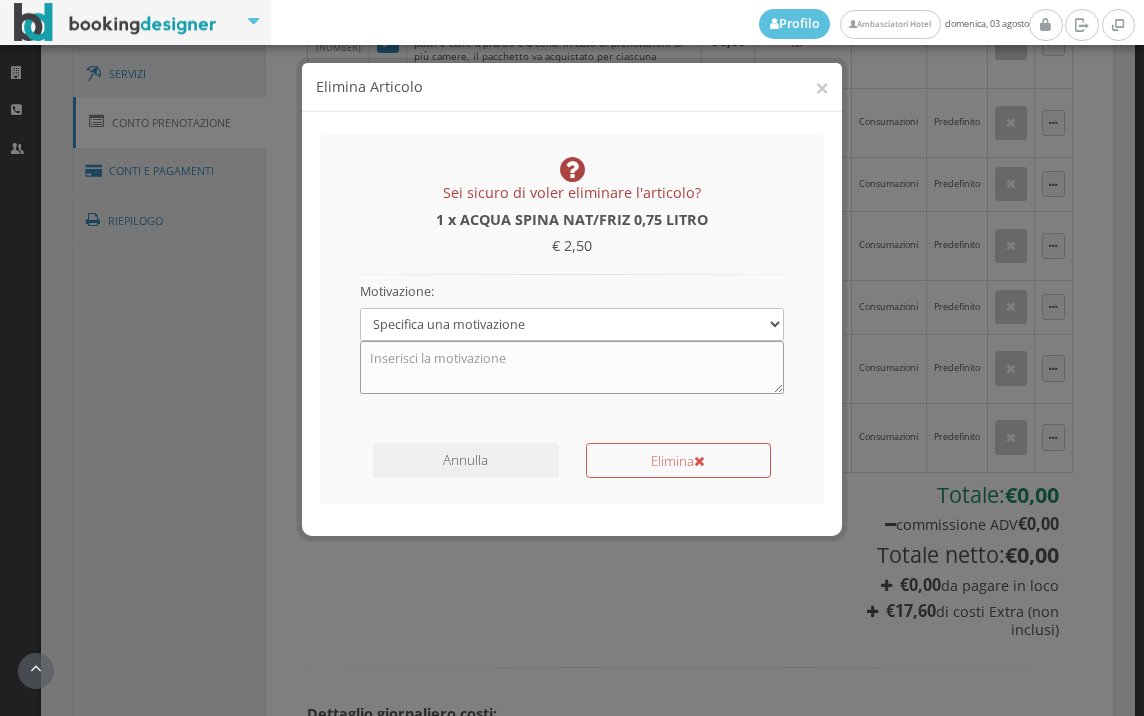 click at bounding box center [572, 367] 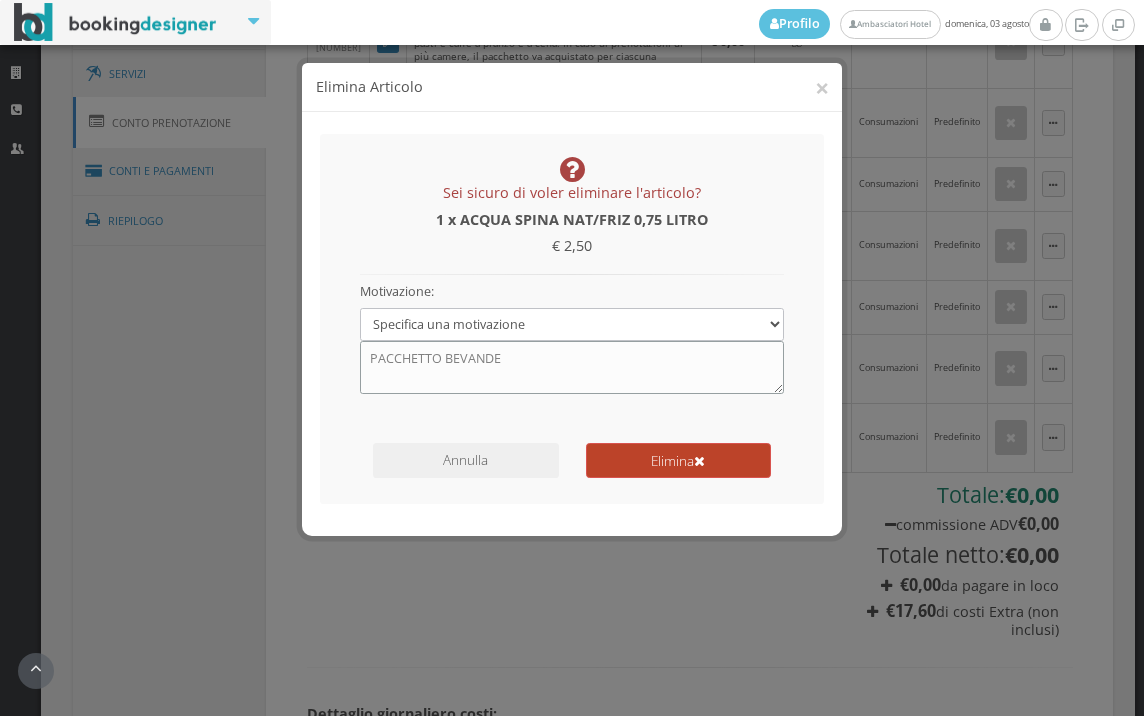 type on "PACCHETTO BEVANDE" 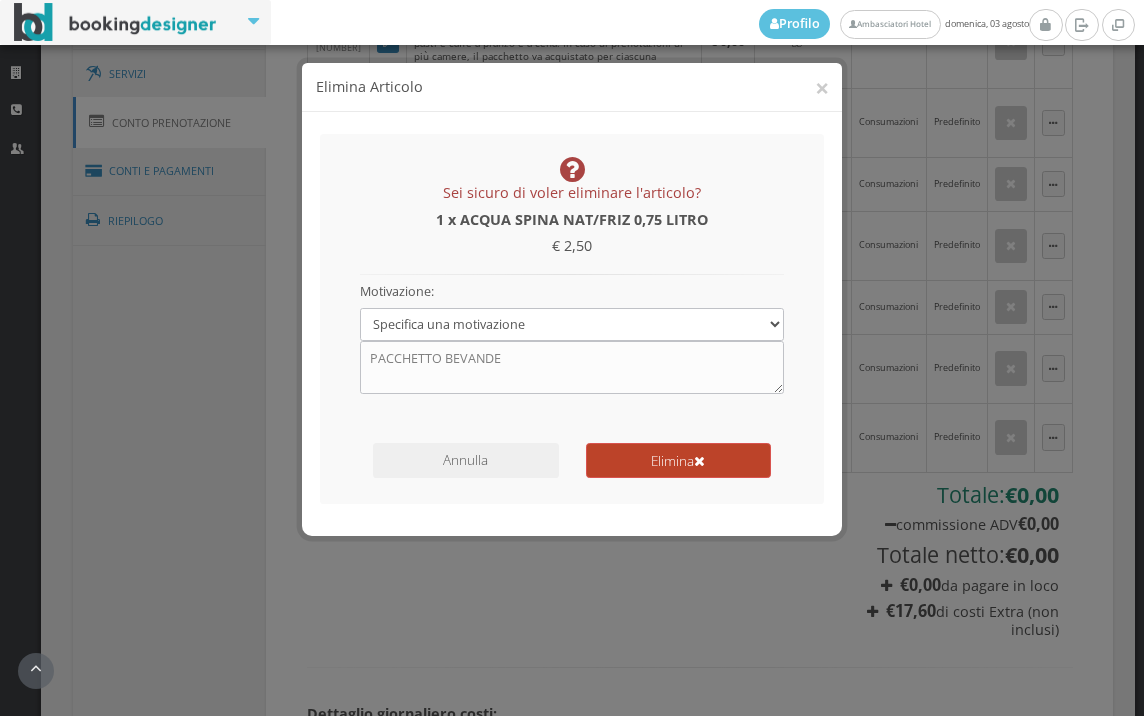 click on "Elimina" at bounding box center (678, 460) 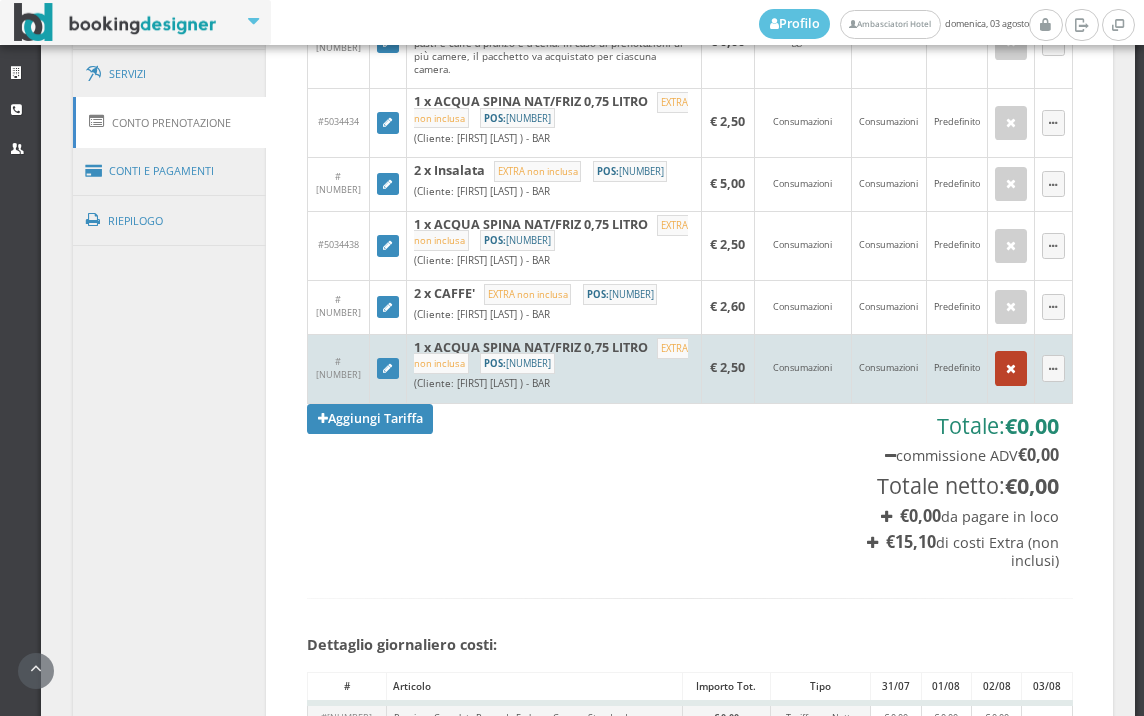 click at bounding box center (1011, 369) 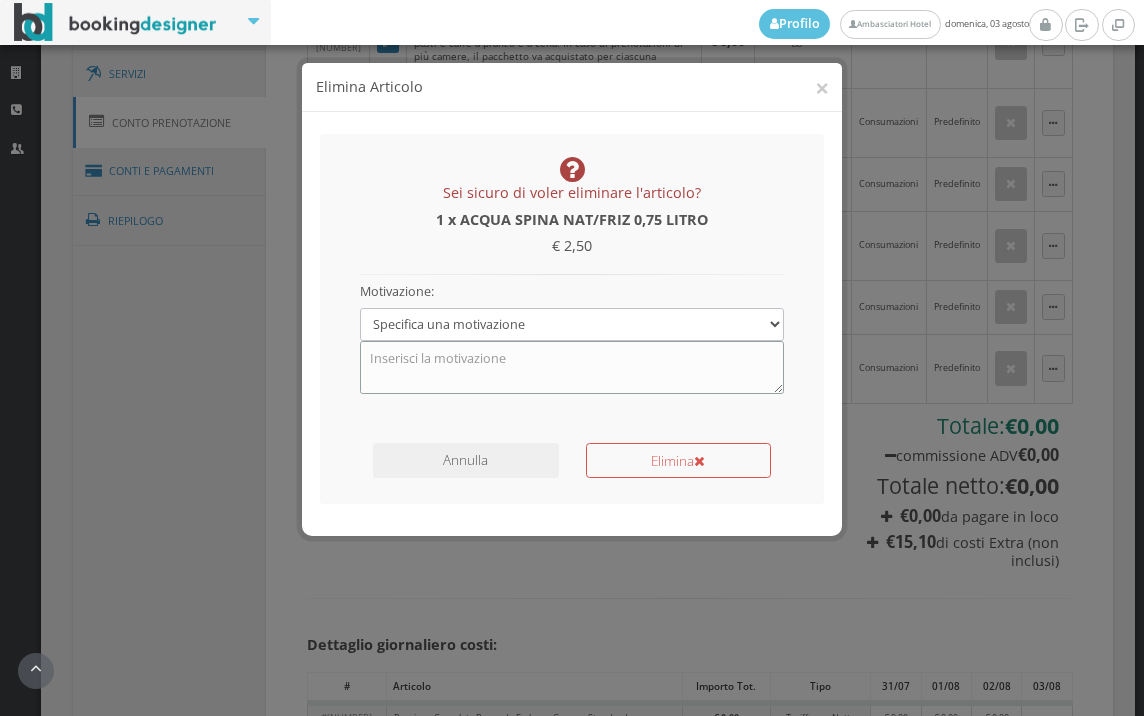 click at bounding box center [572, 367] 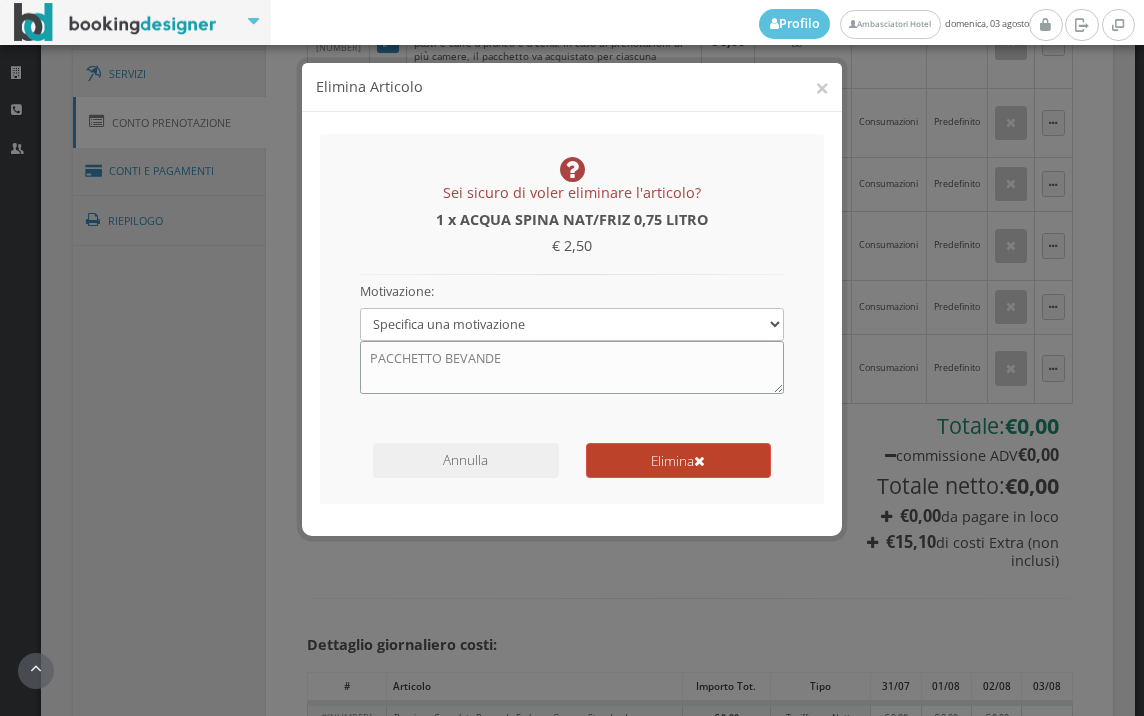 type on "PACCHETTO BEVANDE" 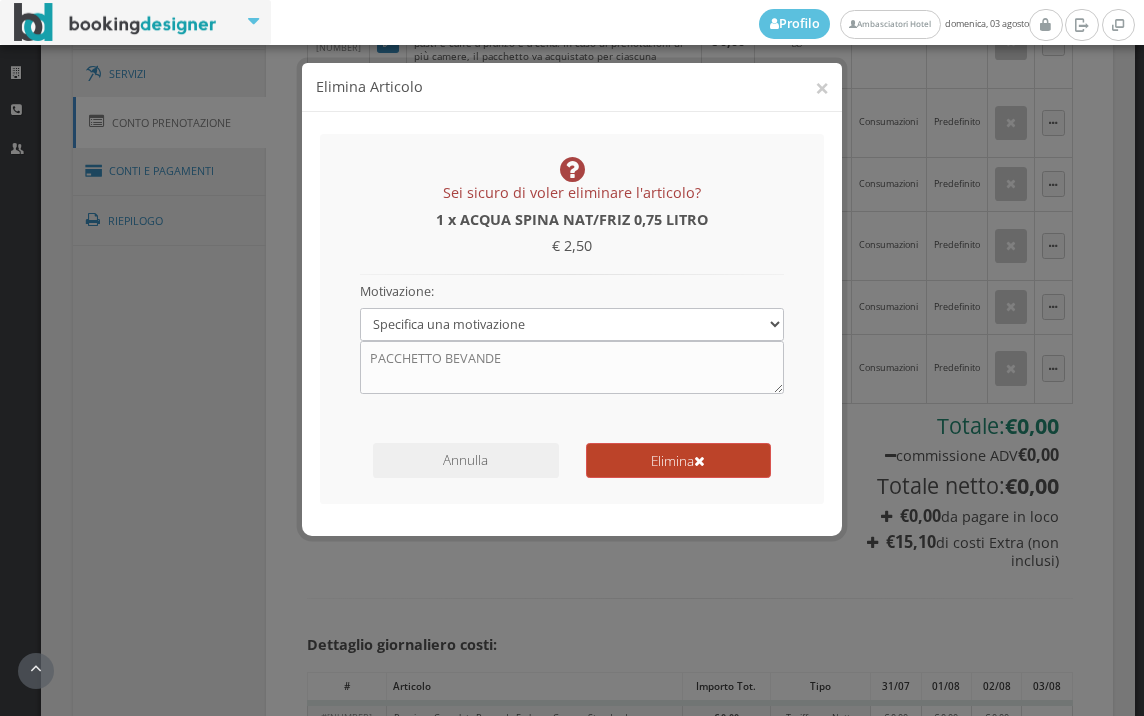 click on "Elimina" at bounding box center [678, 460] 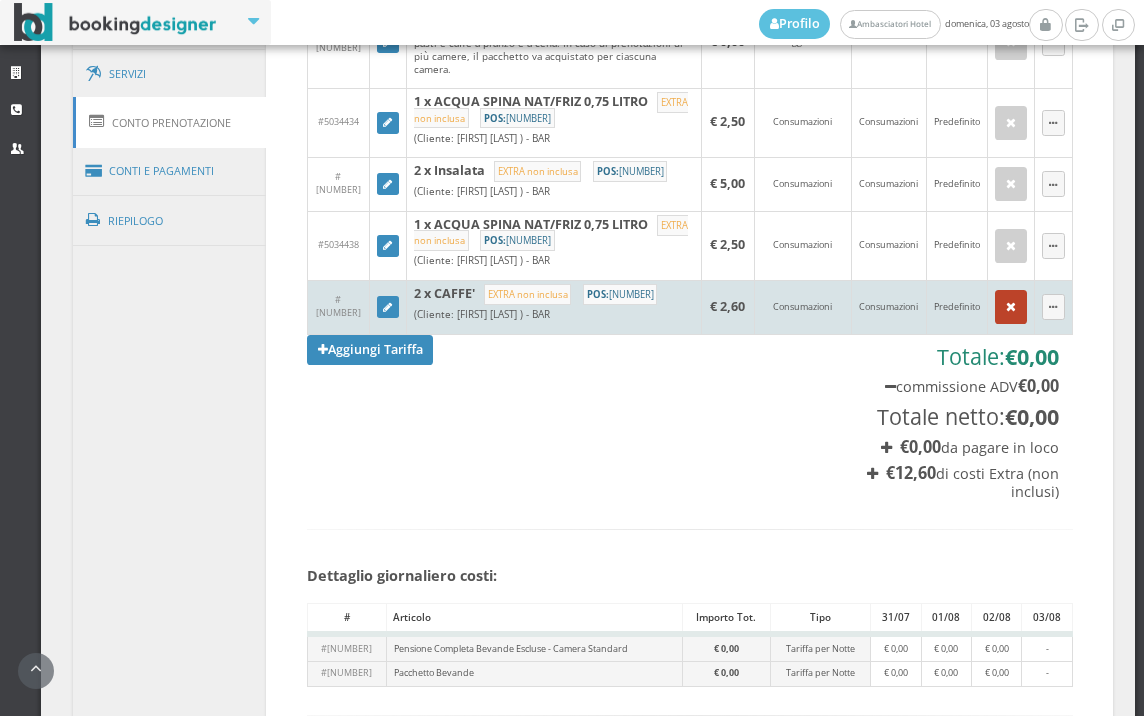 click at bounding box center (1011, 307) 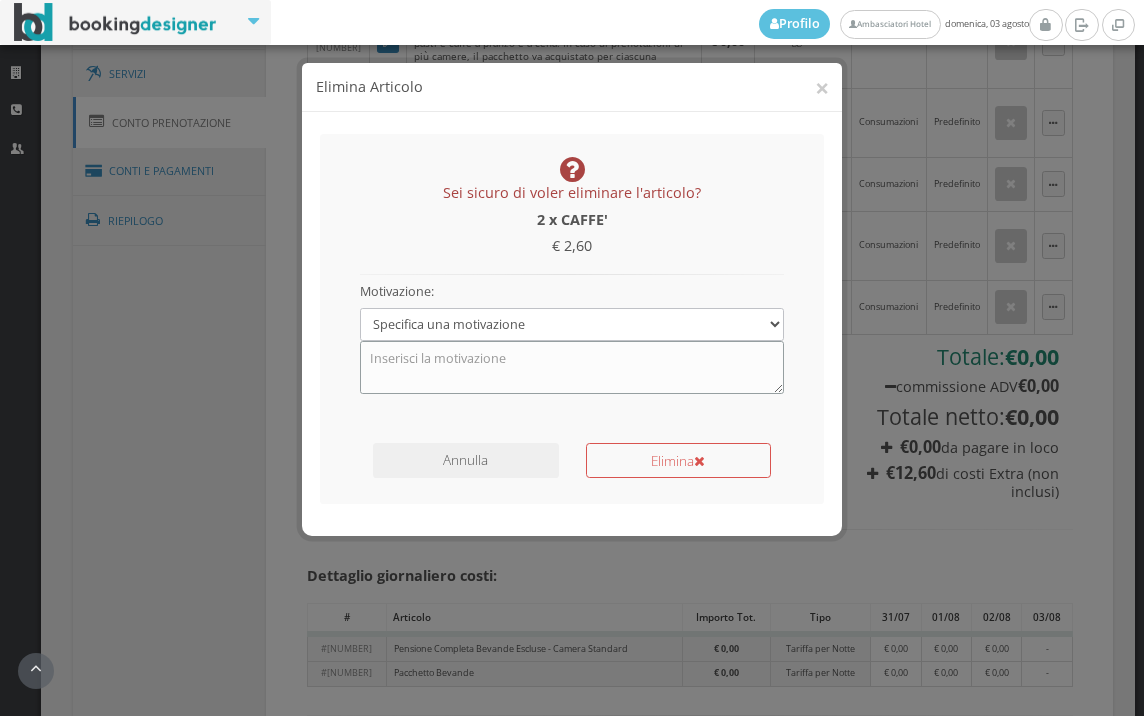 drag, startPoint x: 550, startPoint y: 343, endPoint x: 526, endPoint y: 397, distance: 59.093147 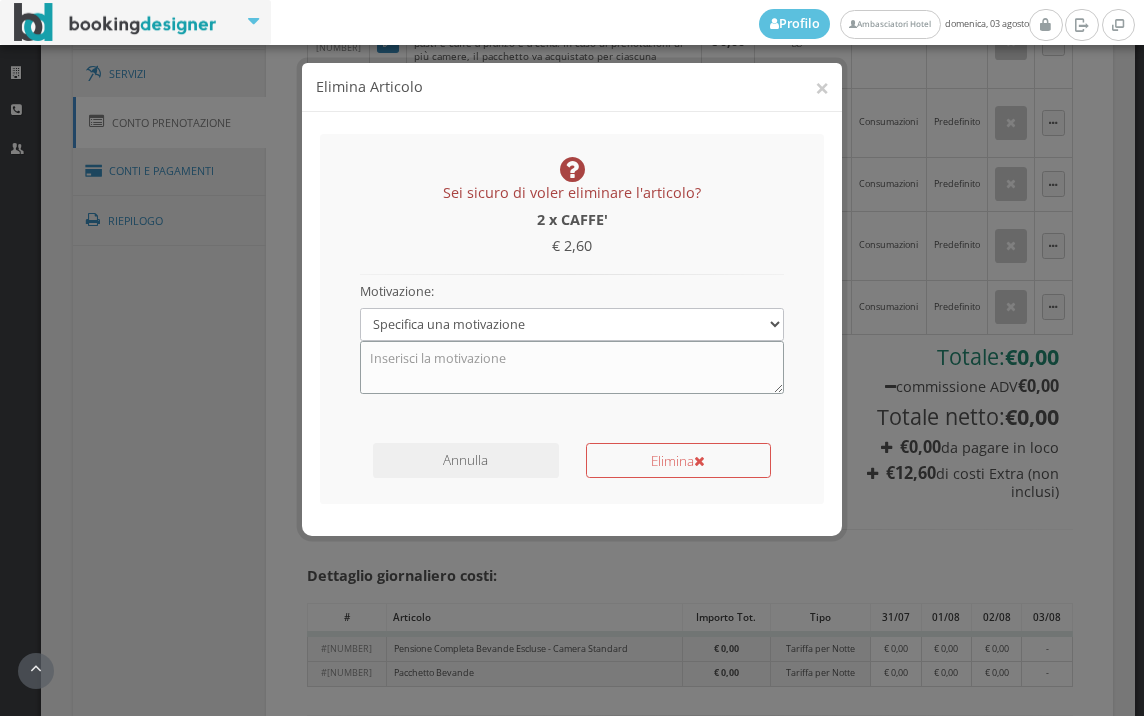 click at bounding box center [572, 367] 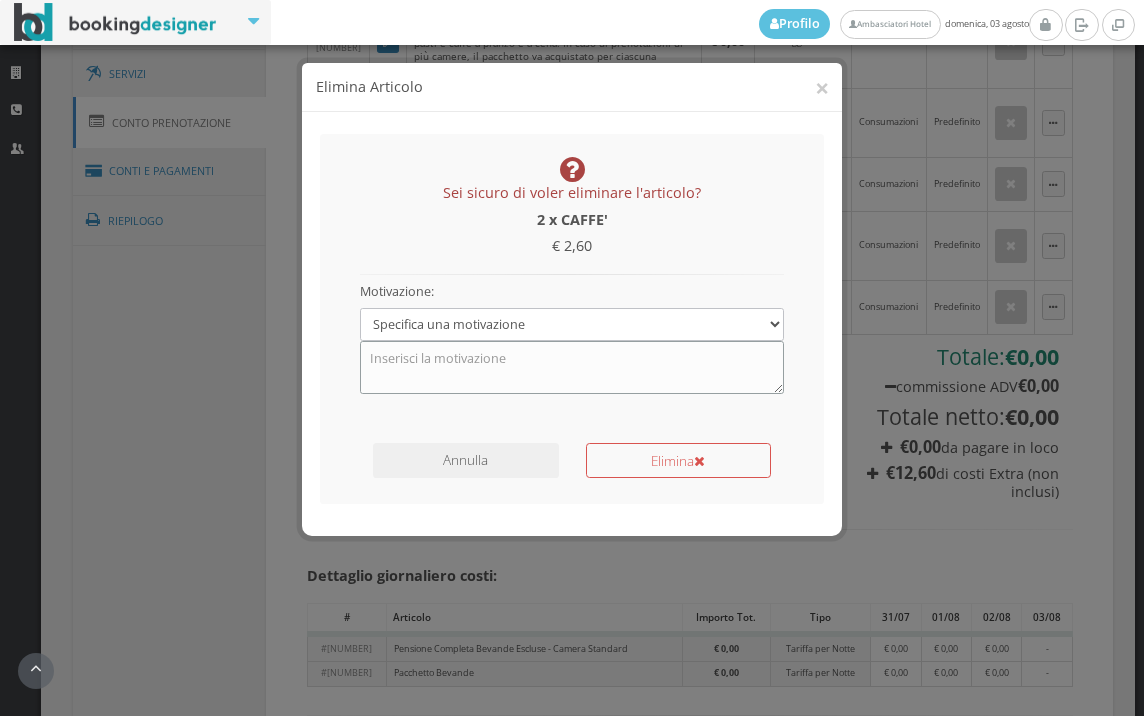 click at bounding box center [572, 367] 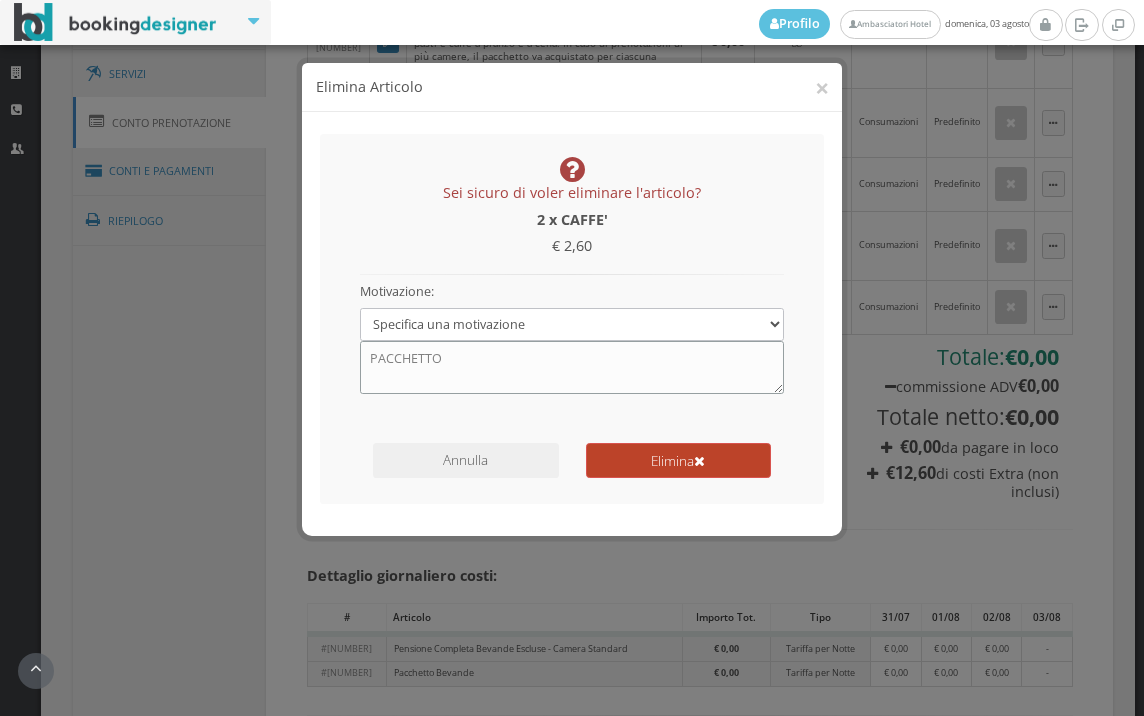 type on "PACCHETTO" 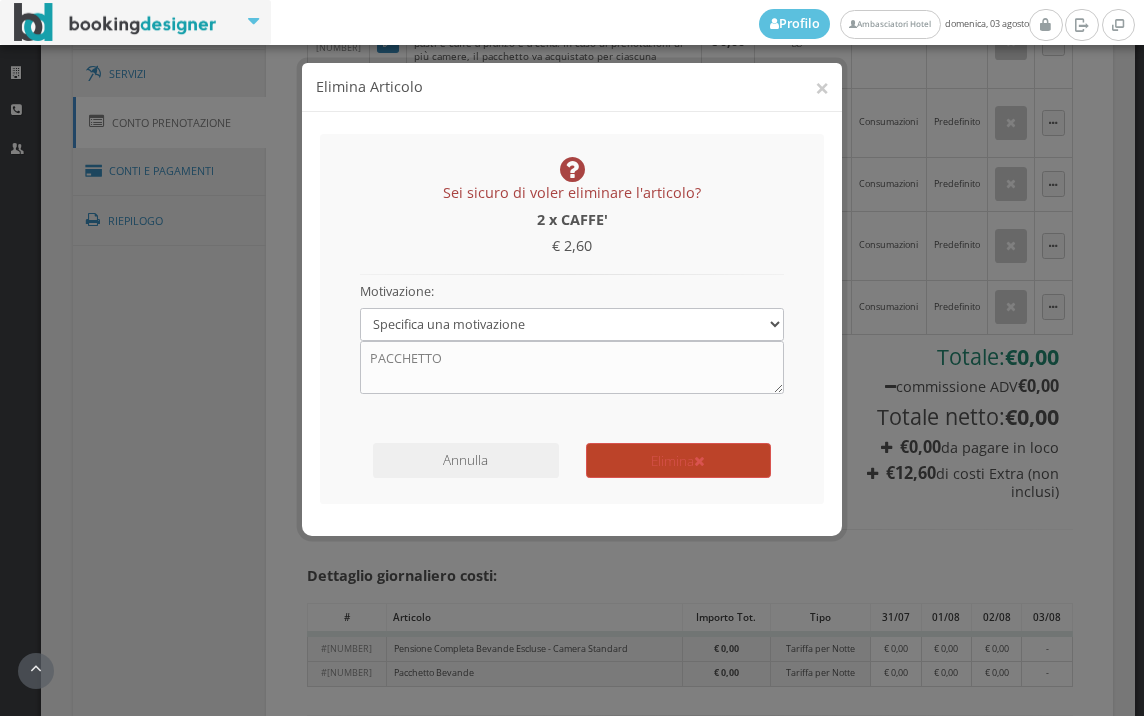 click on "Elimina" at bounding box center [678, 460] 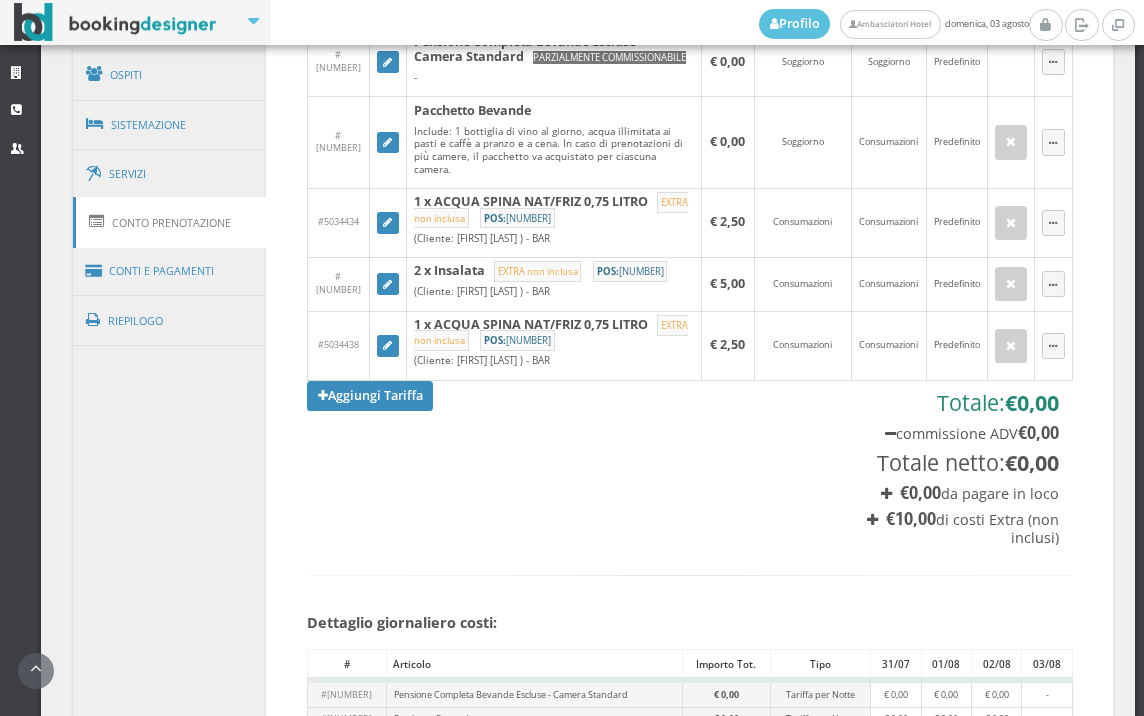scroll, scrollTop: 1222, scrollLeft: 0, axis: vertical 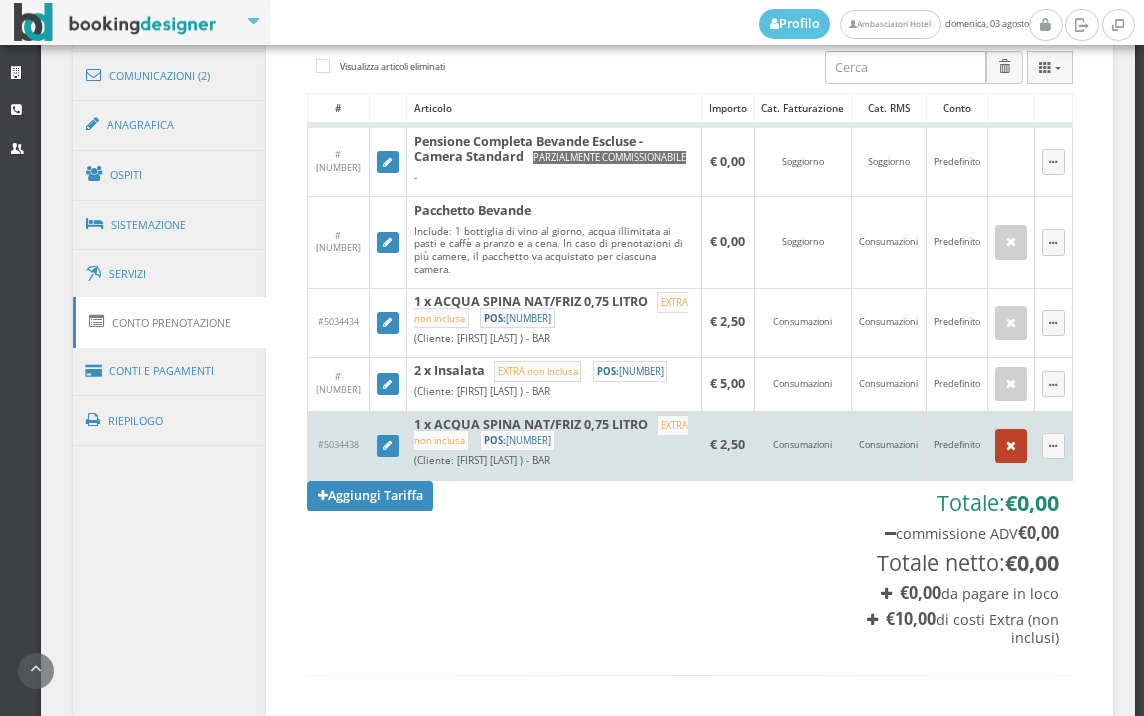 click at bounding box center (1011, 446) 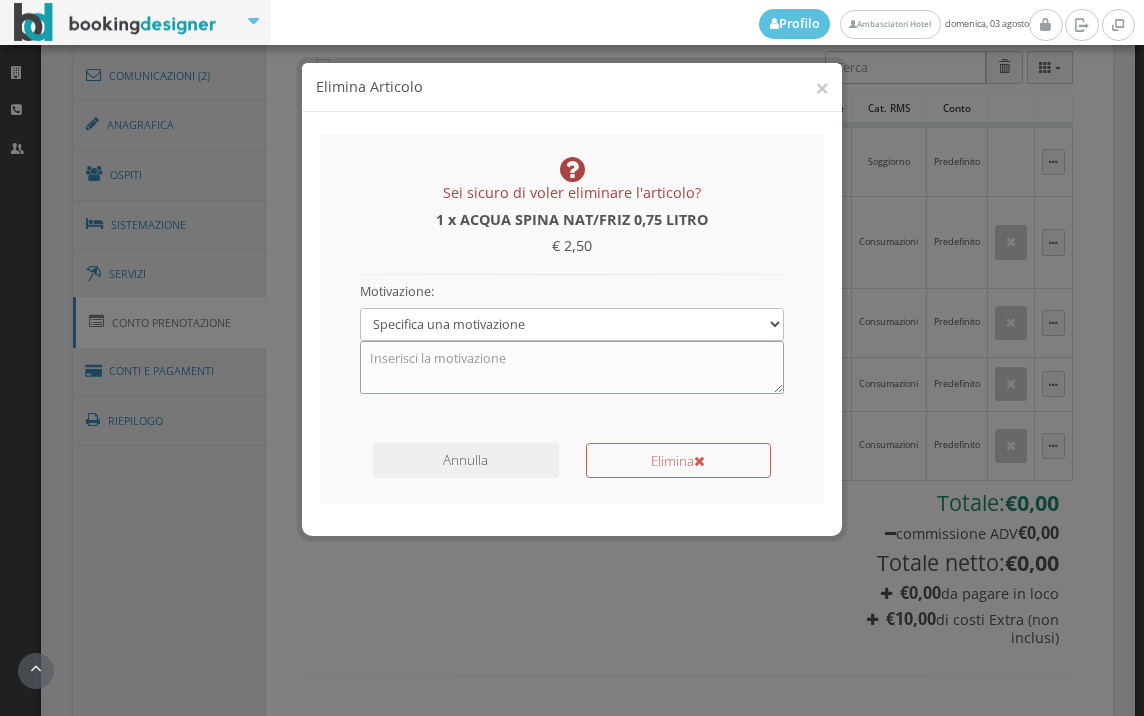 click at bounding box center (572, 367) 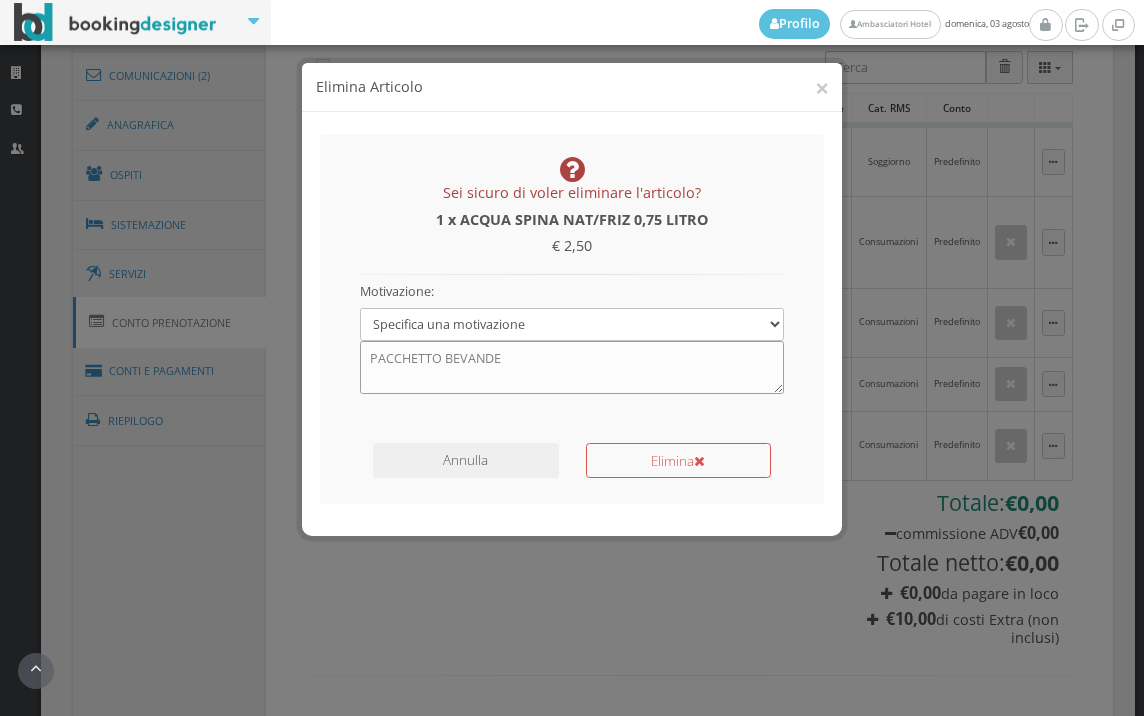 type on "PACCHETTO BEVANDE" 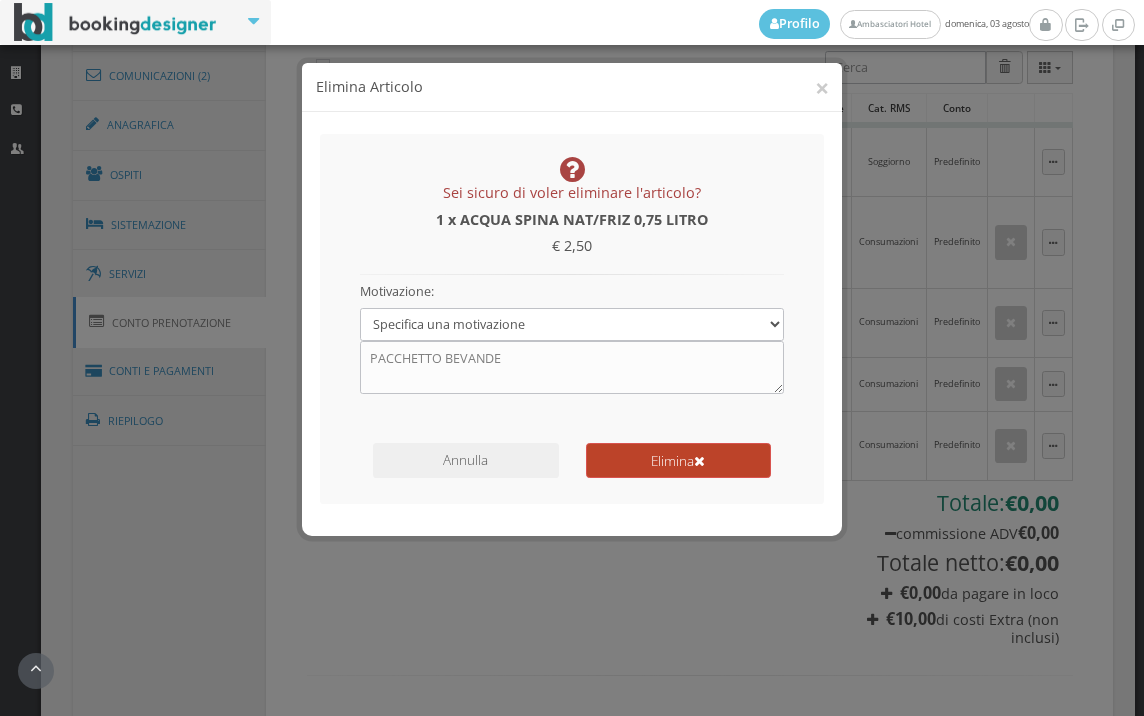 click on "Elimina" at bounding box center [678, 460] 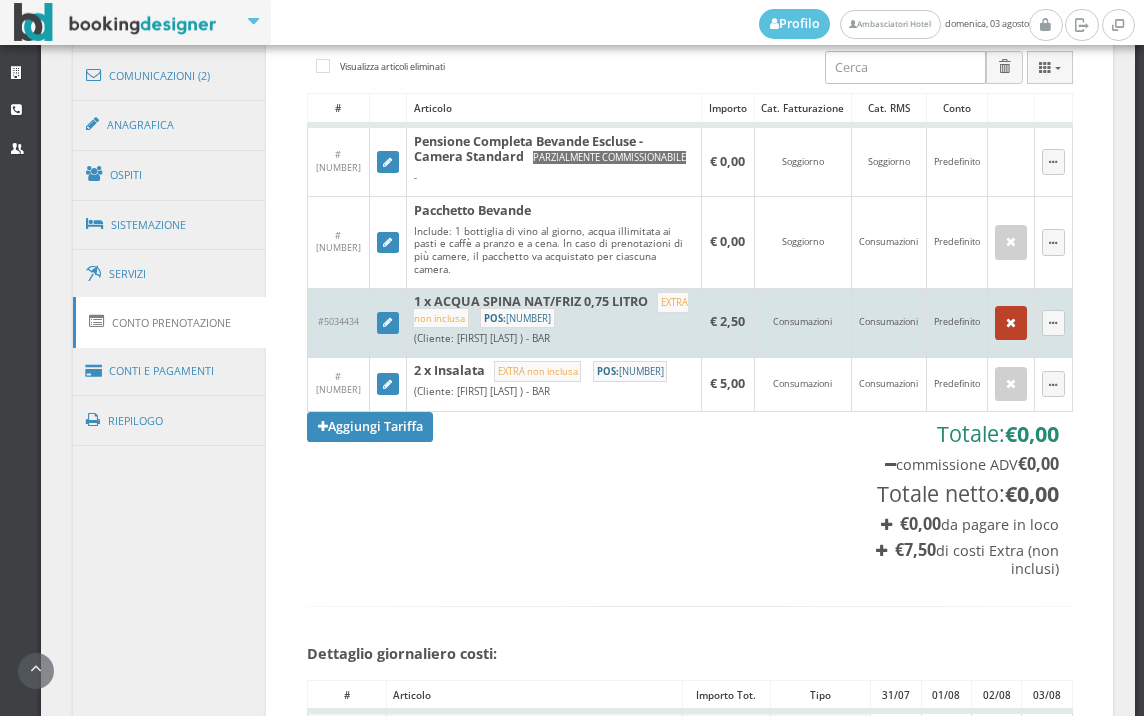 click at bounding box center (1011, 323) 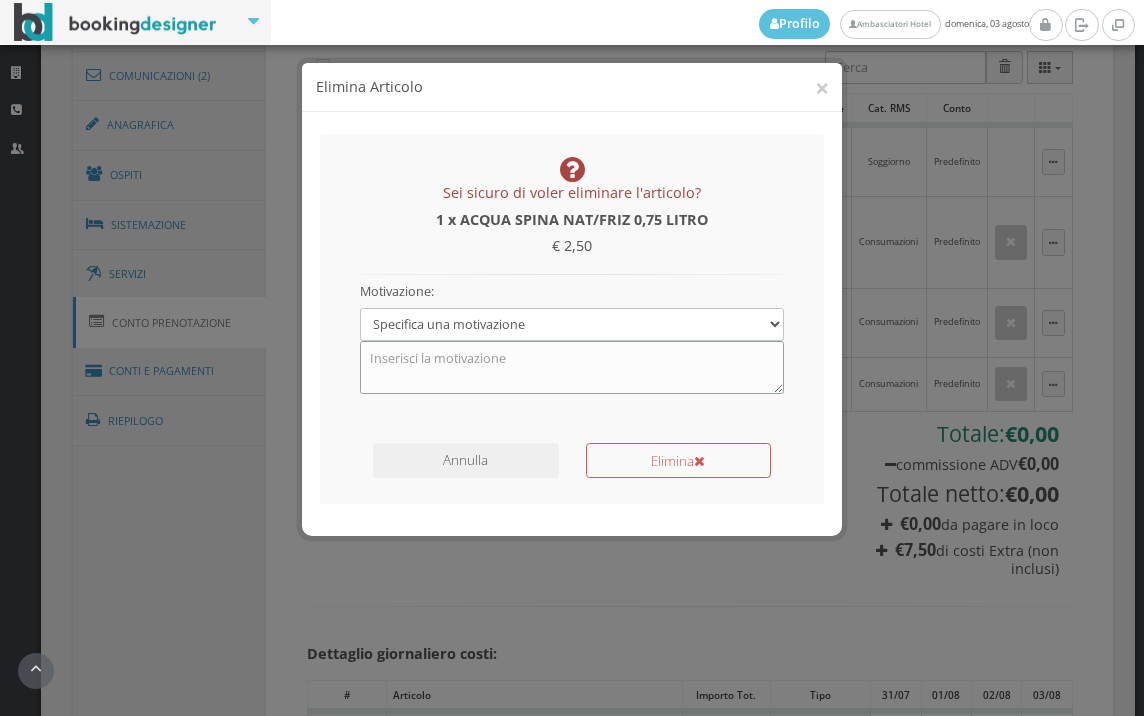 click at bounding box center [572, 367] 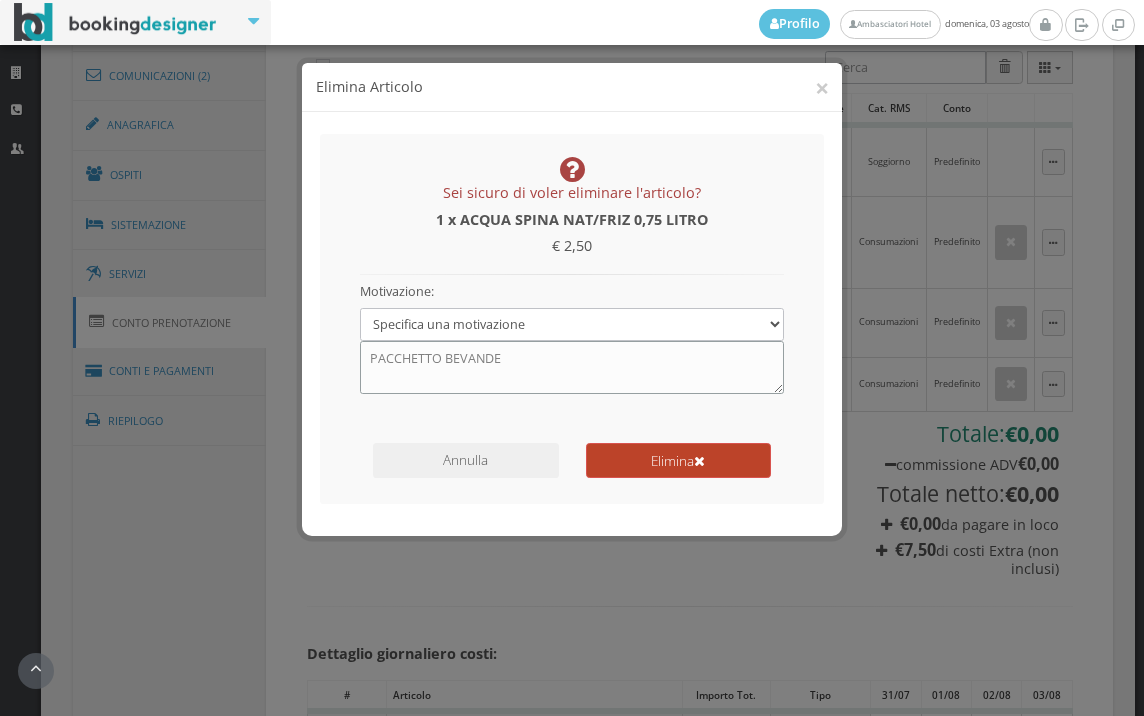 type on "PACCHETTO BEVANDE" 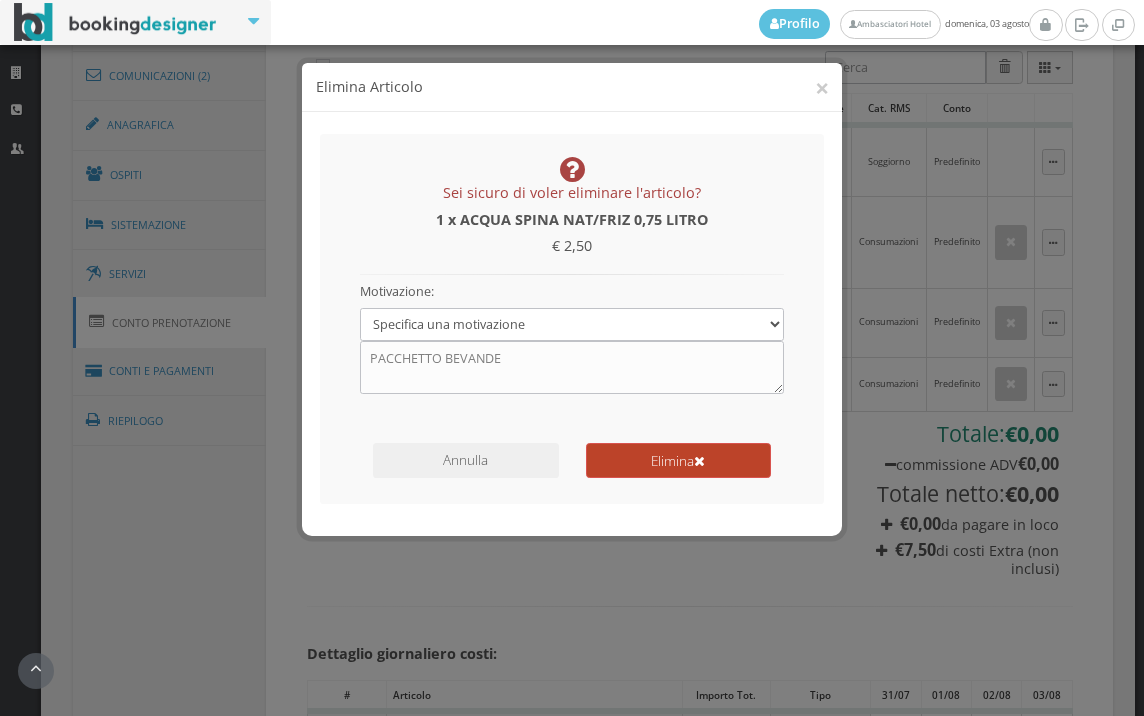 click on "Elimina" at bounding box center [678, 460] 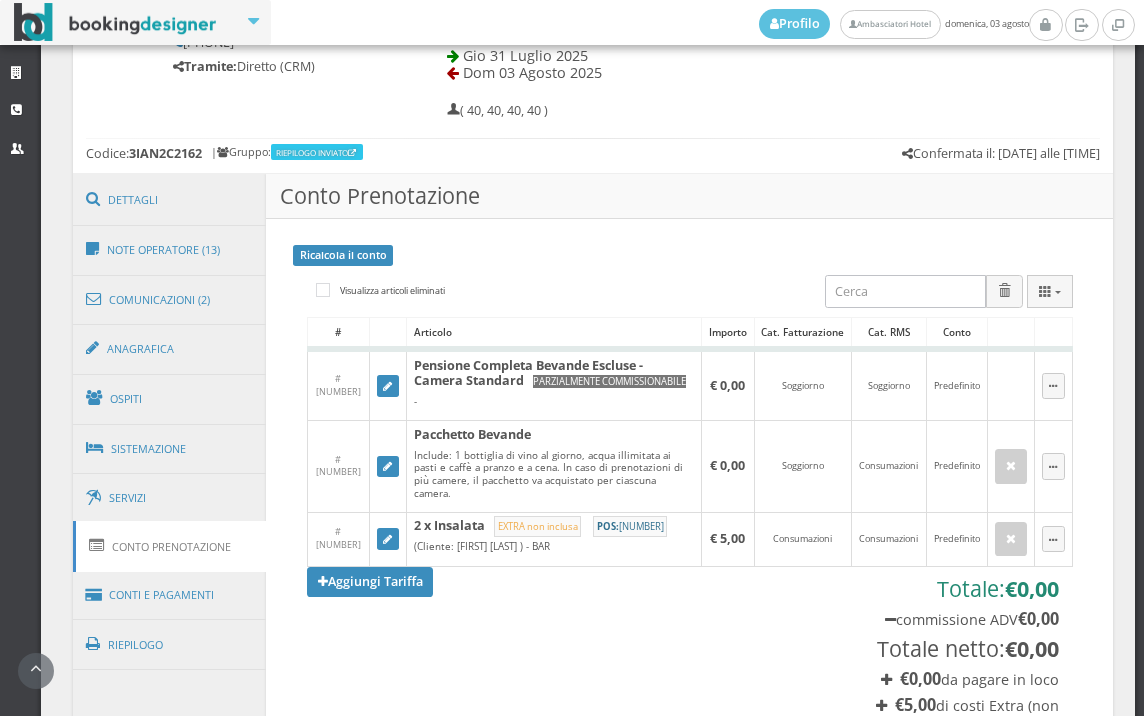 scroll, scrollTop: 1000, scrollLeft: 0, axis: vertical 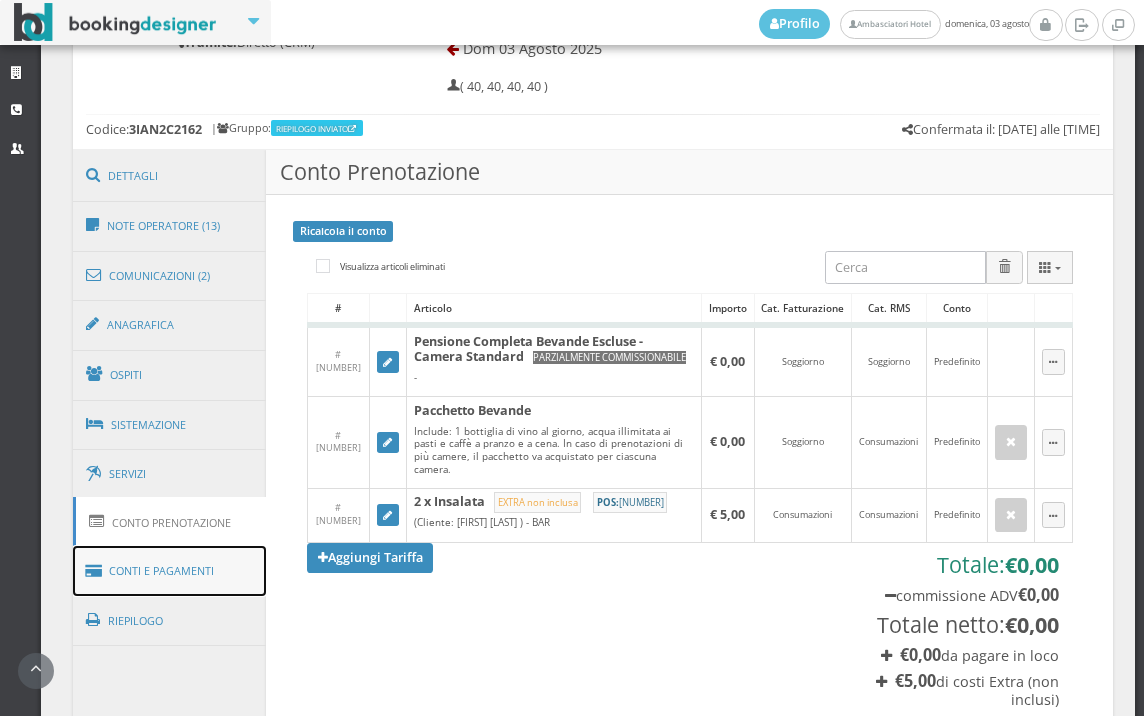 click on "Conti e Pagamenti" at bounding box center [170, 571] 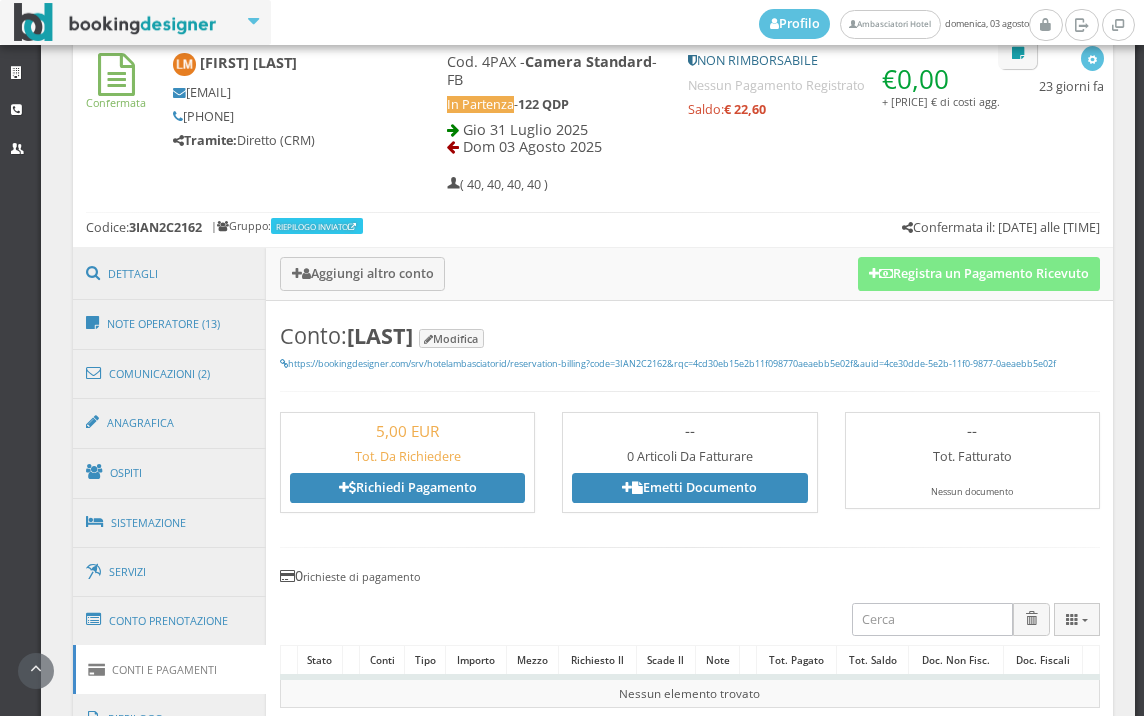 scroll, scrollTop: 666, scrollLeft: 0, axis: vertical 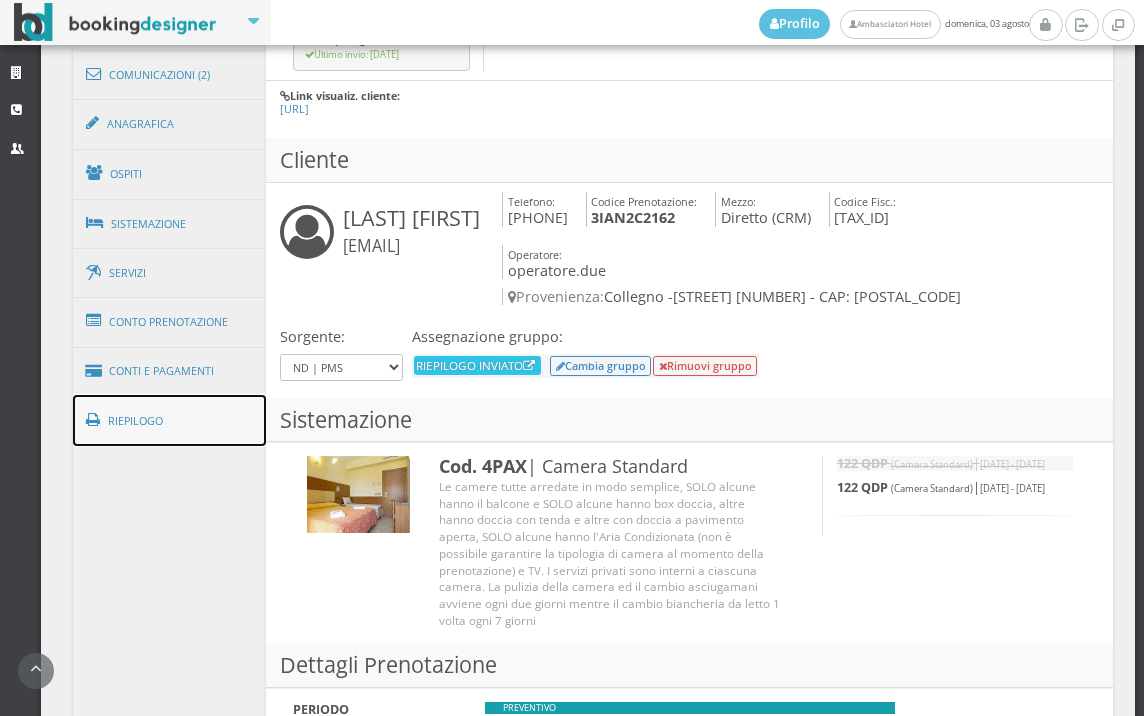 click on "Riepilogo" at bounding box center [170, 421] 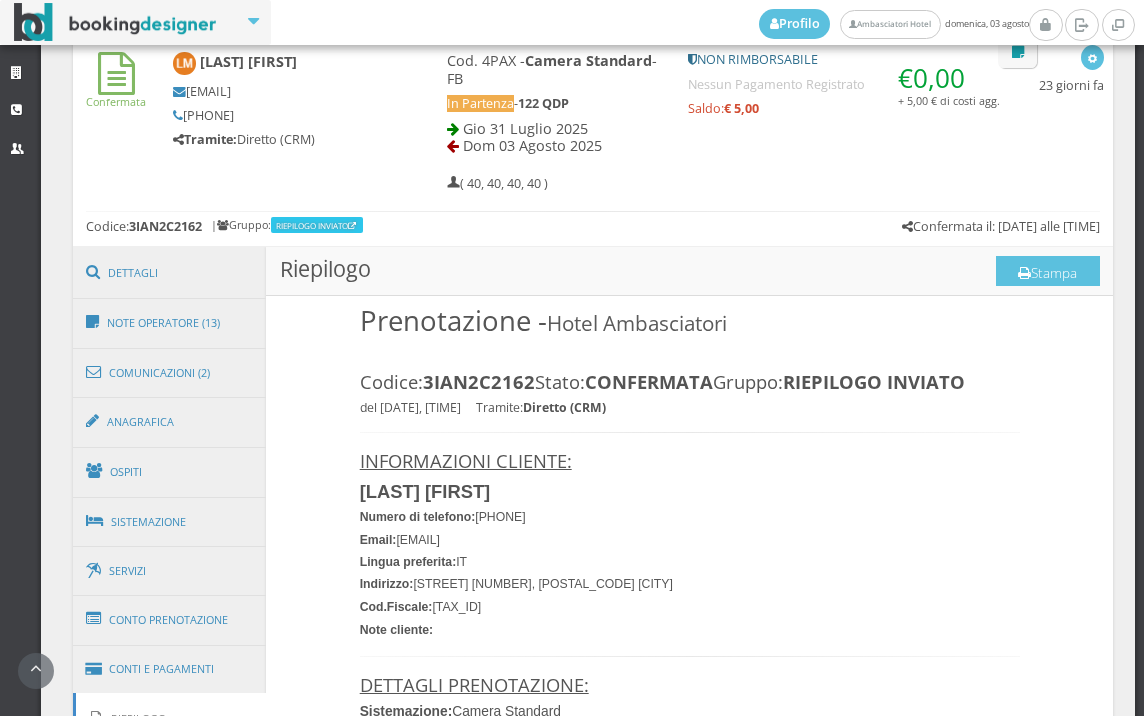 scroll, scrollTop: 1000, scrollLeft: 0, axis: vertical 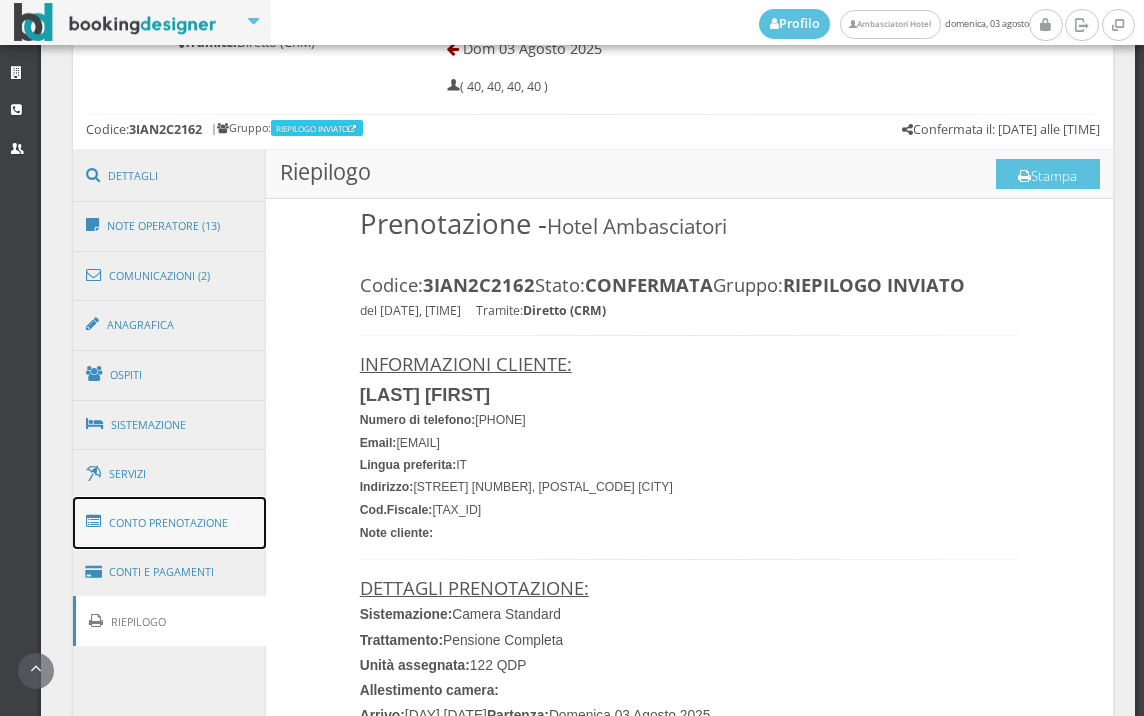 click on "Conto Prenotazione" at bounding box center [170, 523] 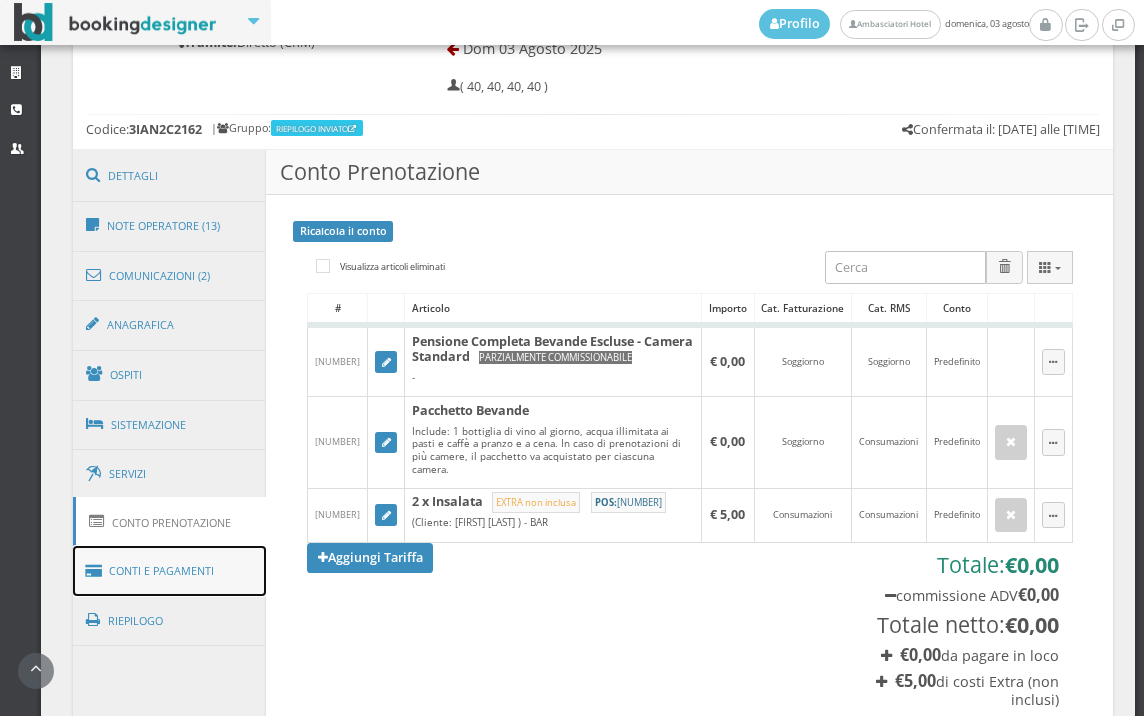 click on "Conti e Pagamenti" at bounding box center (170, 571) 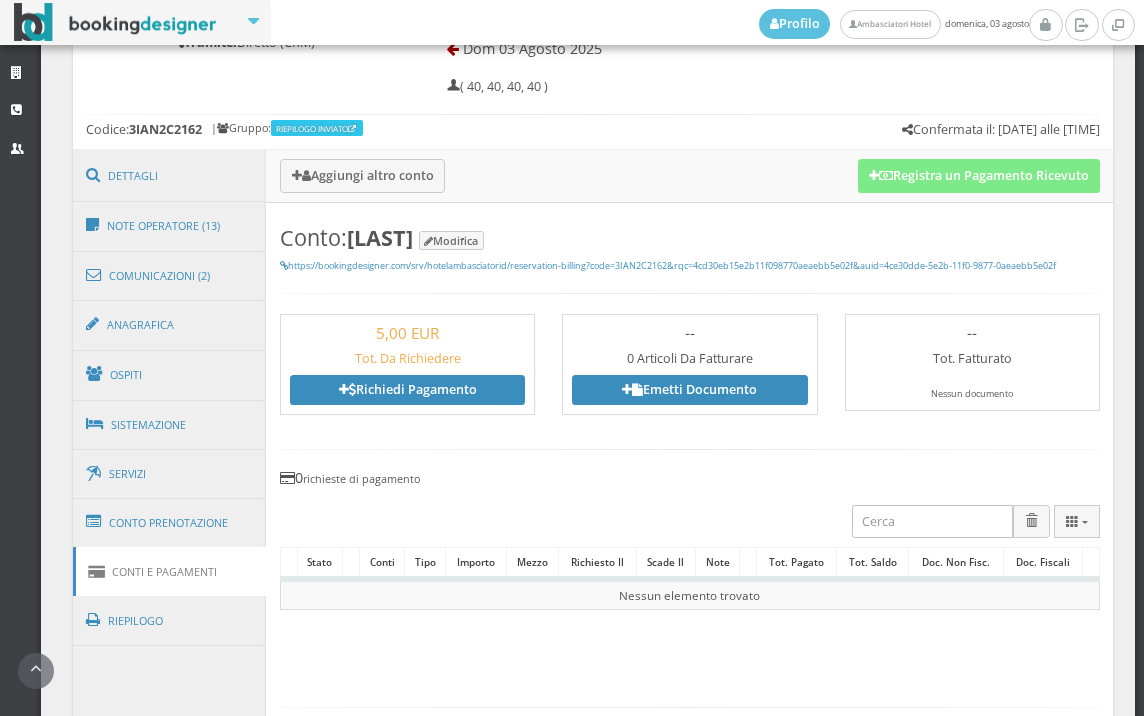 drag, startPoint x: 889, startPoint y: 381, endPoint x: 751, endPoint y: 417, distance: 142.61838 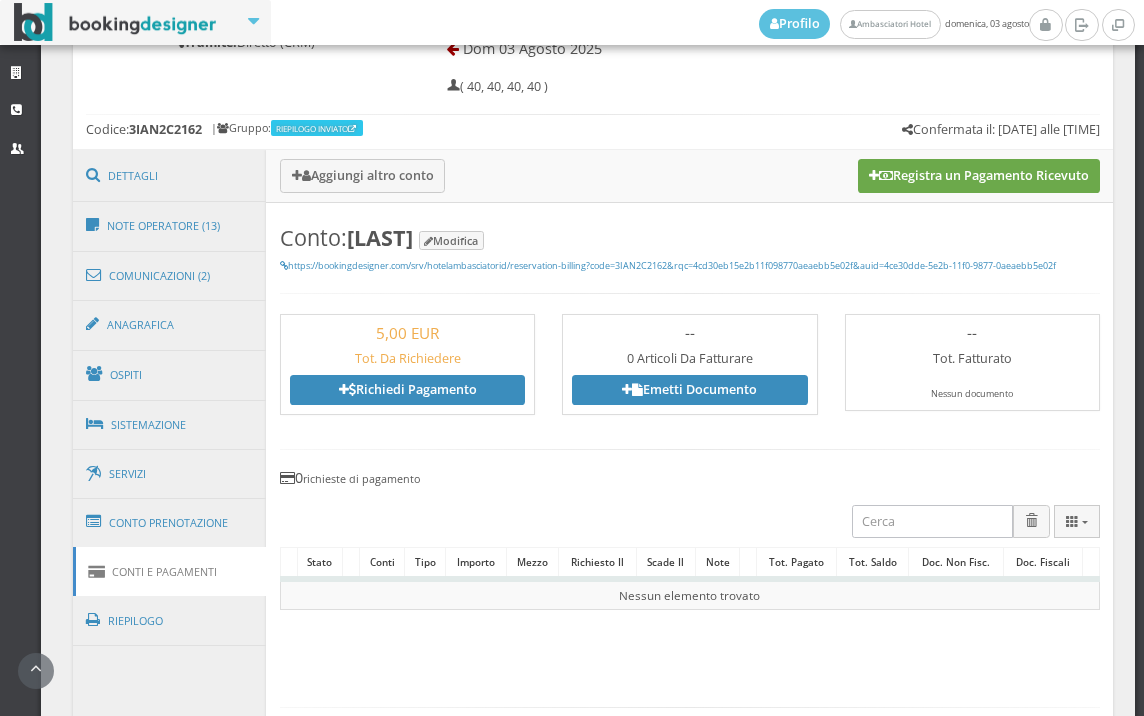 click on "Registra un Pagamento Ricevuto" at bounding box center [979, 176] 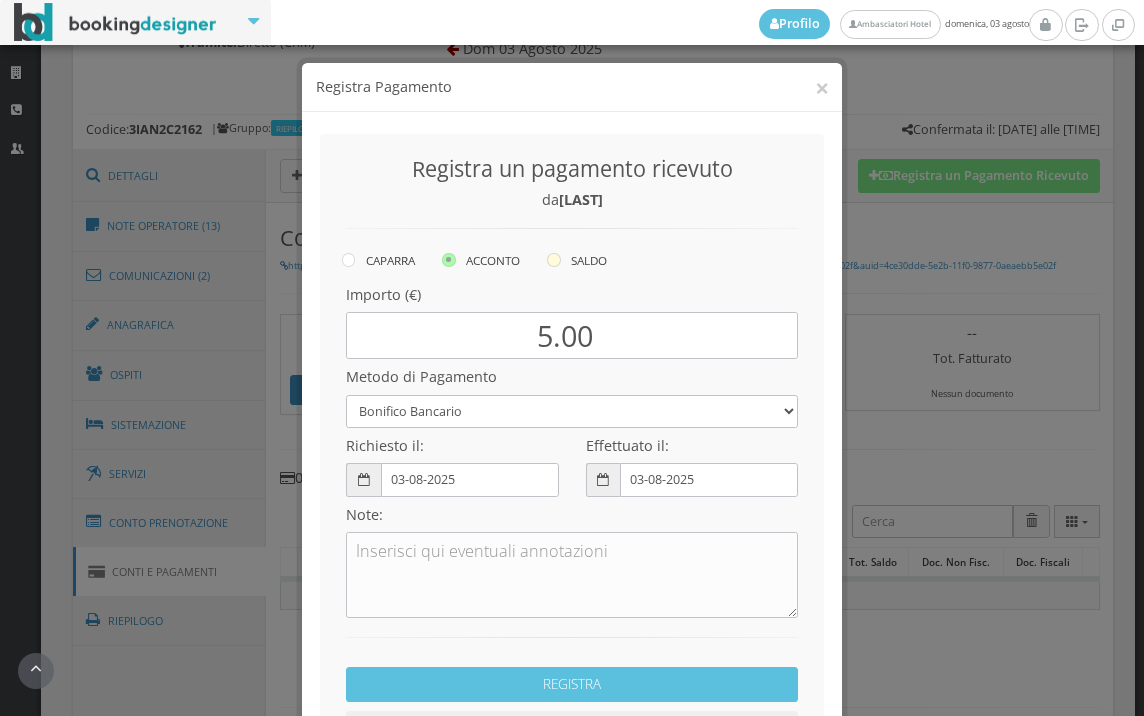 click at bounding box center [554, 260] 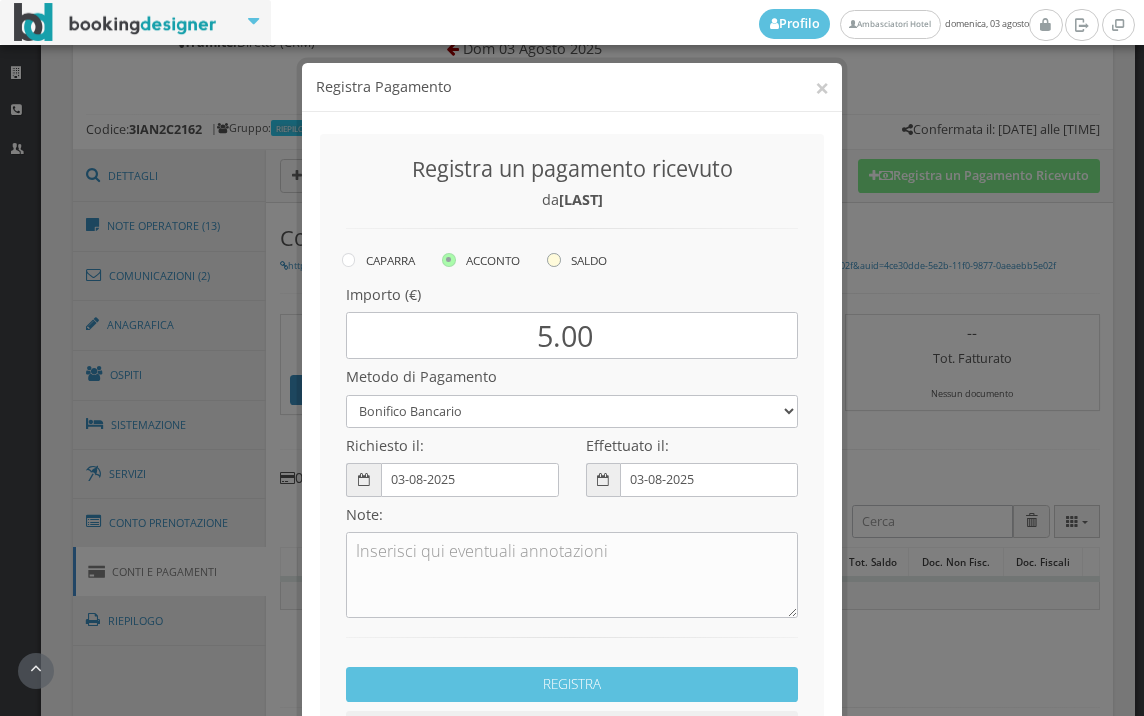 click on "SALDO" at bounding box center (-8464, 258) 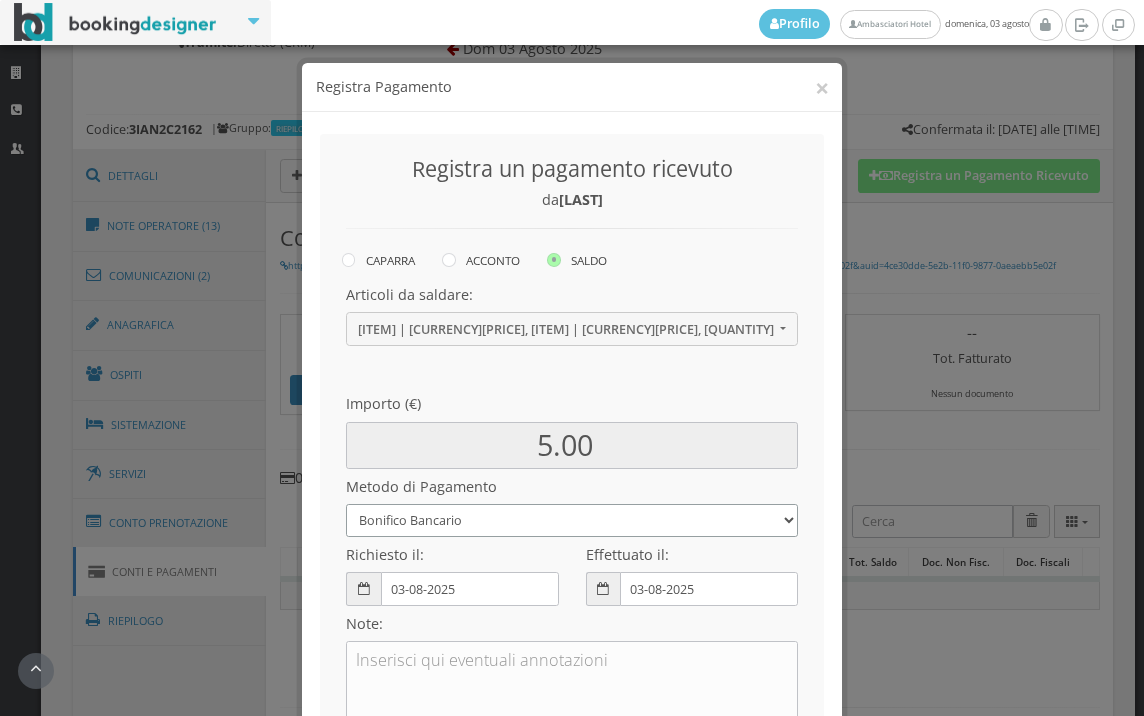 click on "Bonifico Bancario
BONIFICO SUM UP
Contanti
Assegno Bancario
Assegno Circolare
Vaglia Postale
Voucher
Tramite BOOKING.COM
Bonus vacanze (Dl n. 34/2020)
POS (in loco)
Pagamento online con carta di credito (Stripe)
Pagamento online con carta di credito (Stripe) !
Pagamento in 3 rate senza interessi con Scalapay
Pagamento in 4 rate senza interessi con Scalapay
Tramite PROMOTODAY" at bounding box center [572, 520] 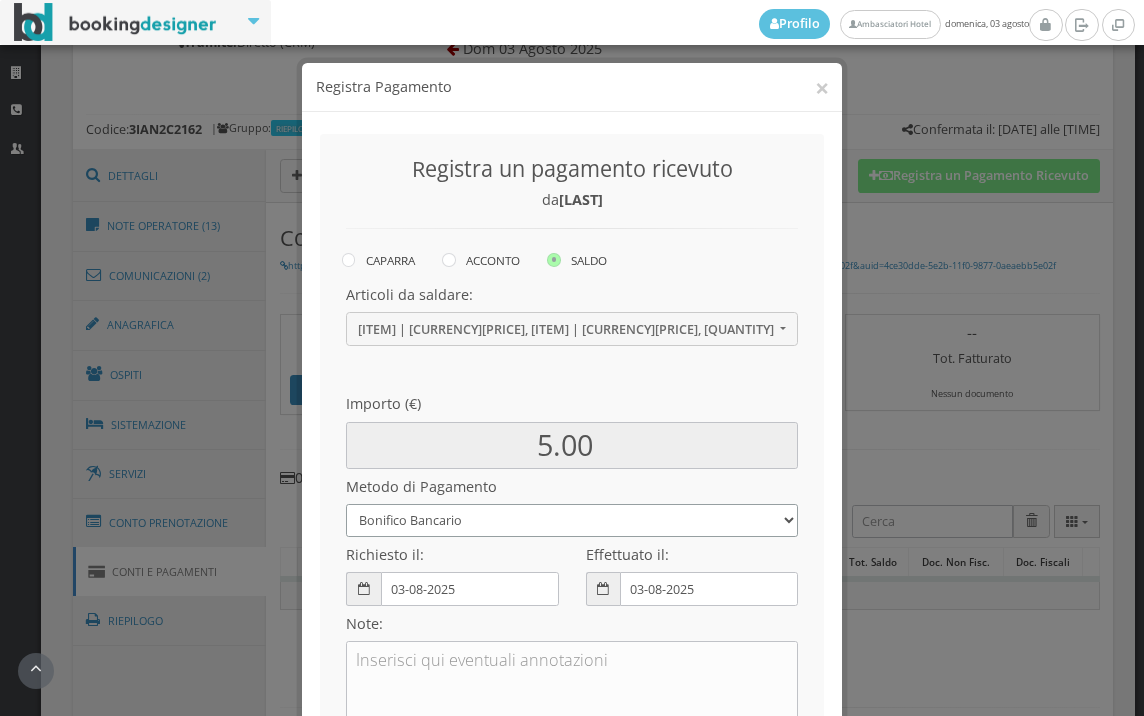 select 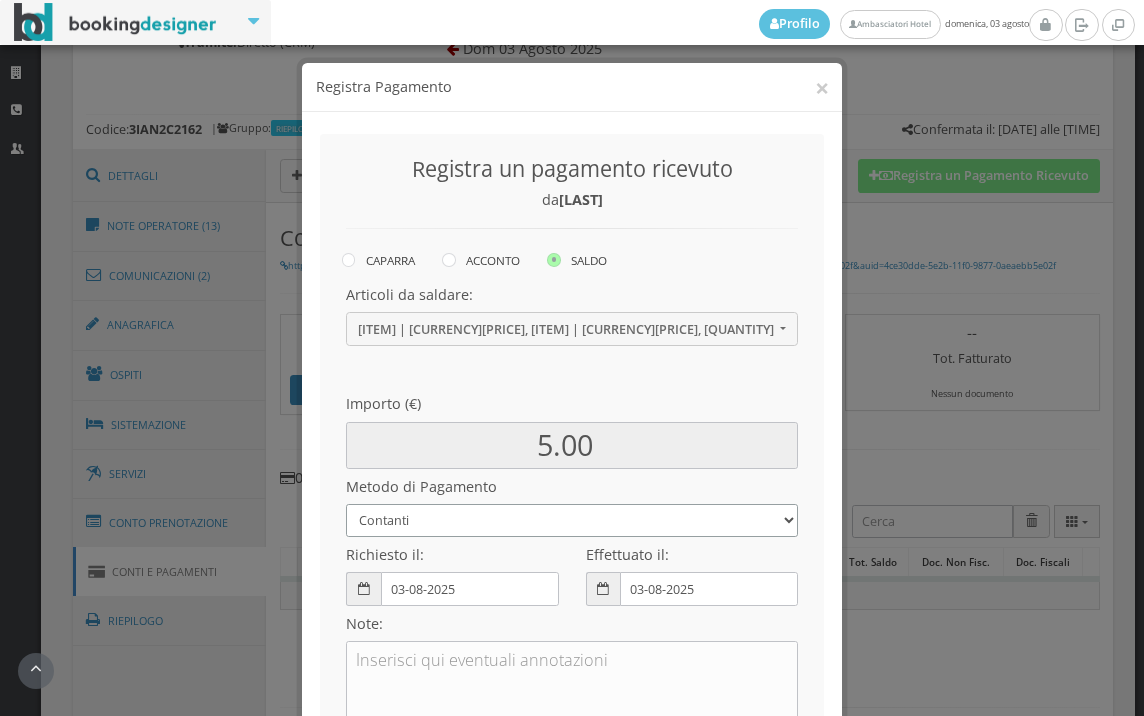 click on "Bonifico Bancario
BONIFICO SUM UP
Contanti
Assegno Bancario
Assegno Circolare
Vaglia Postale
Voucher
Tramite BOOKING.COM
Bonus vacanze (Dl n. 34/2020)
POS (in loco)
Pagamento online con carta di credito (Stripe)
Pagamento online con carta di credito (Stripe) !
Pagamento in 3 rate senza interessi con Scalapay
Pagamento in 4 rate senza interessi con Scalapay
Tramite PROMOTODAY" at bounding box center [572, 520] 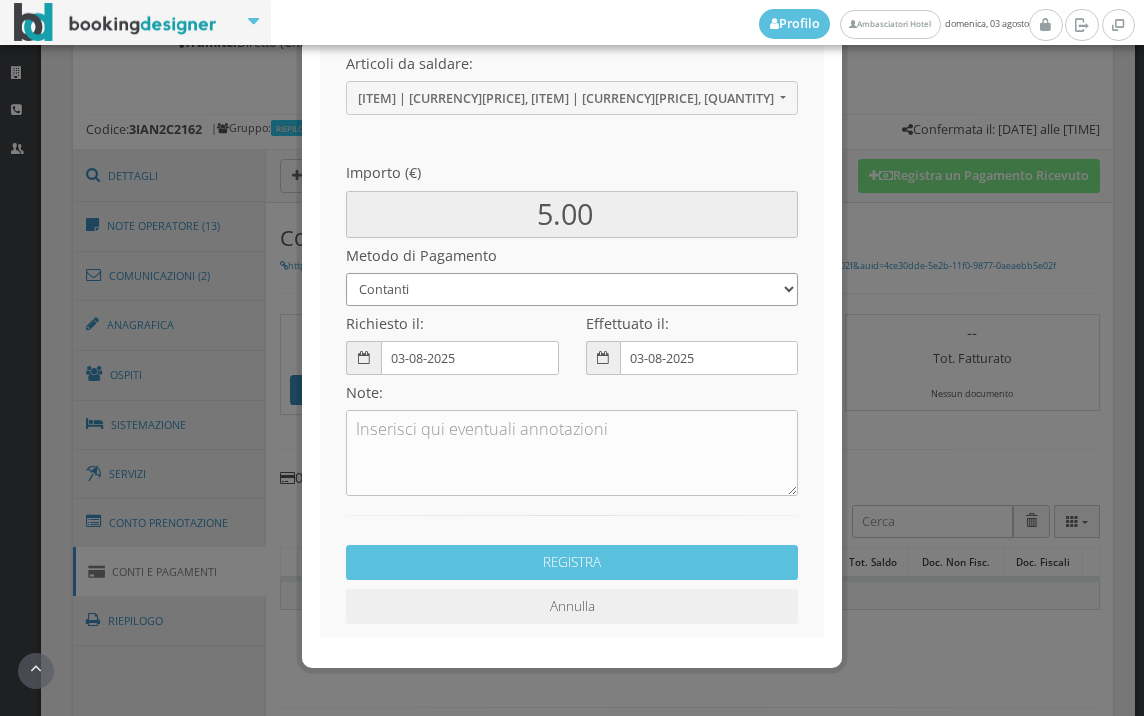 scroll, scrollTop: 273, scrollLeft: 0, axis: vertical 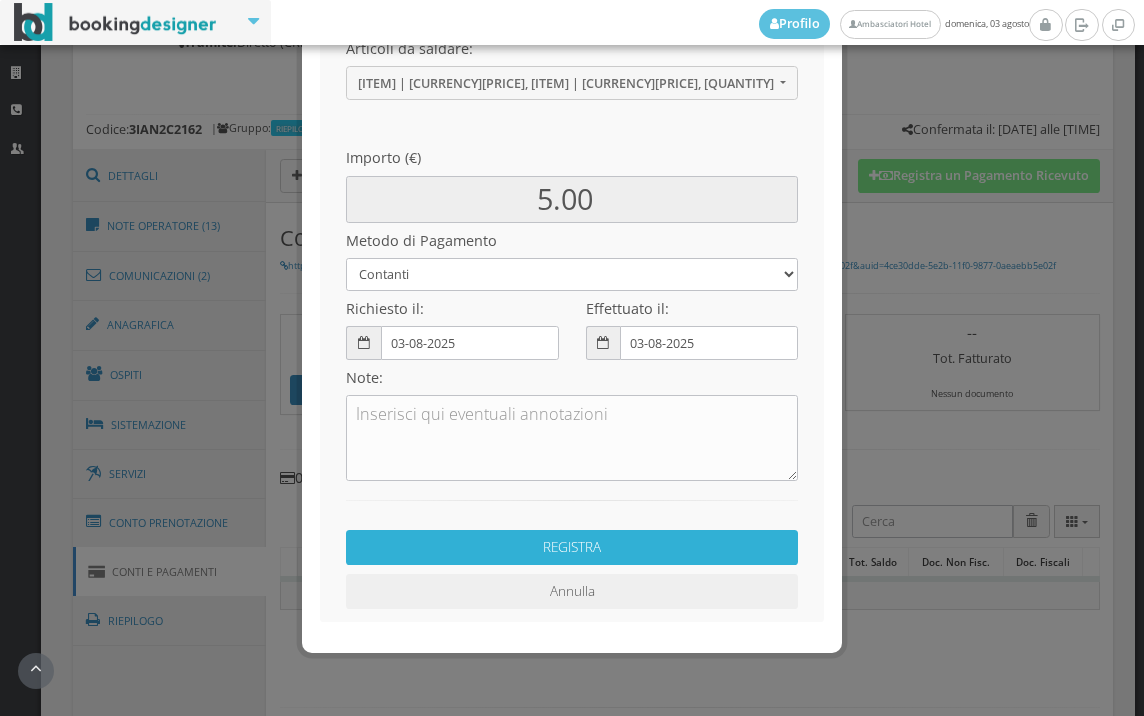 click on "REGISTRA" at bounding box center (572, 547) 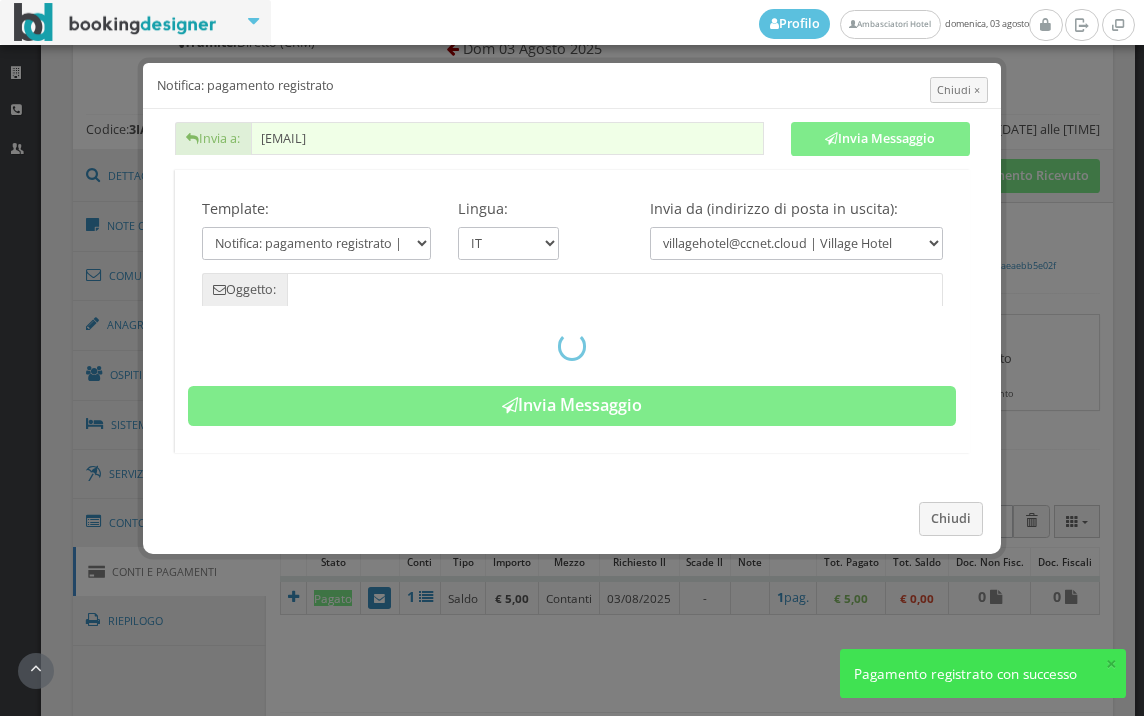 type on "Pagamento registrato - Prenotazione: 3IAN2C2162 -  Marchesan" 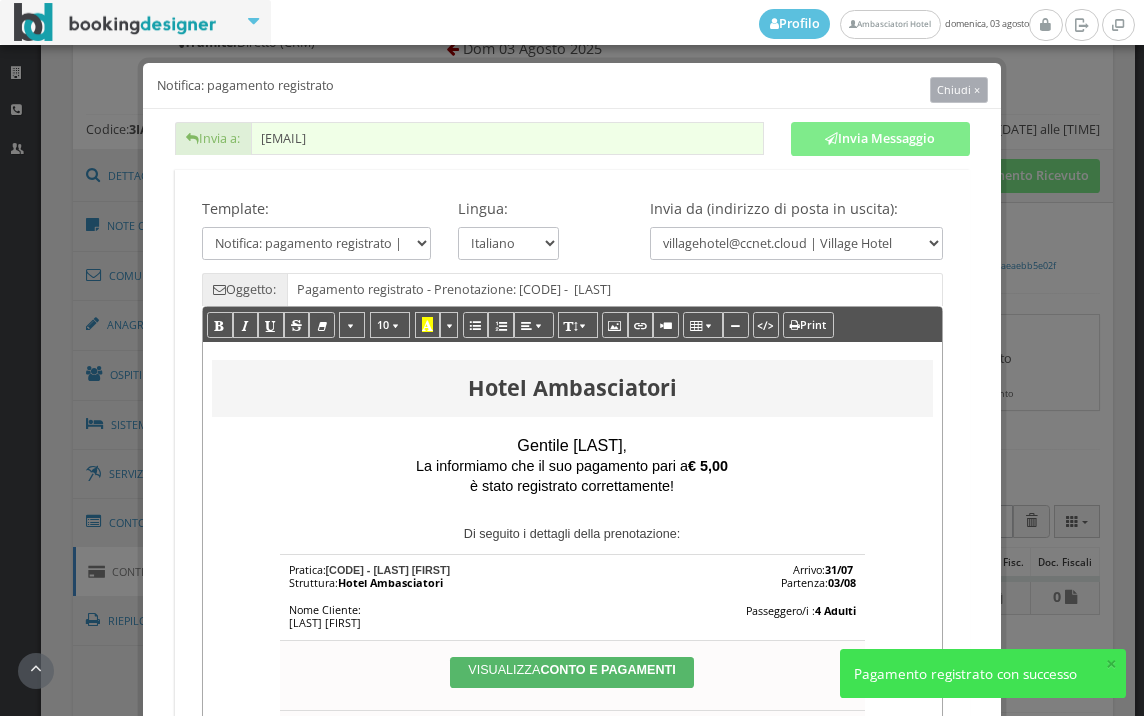 click on "Chiudi ×" at bounding box center [958, 89] 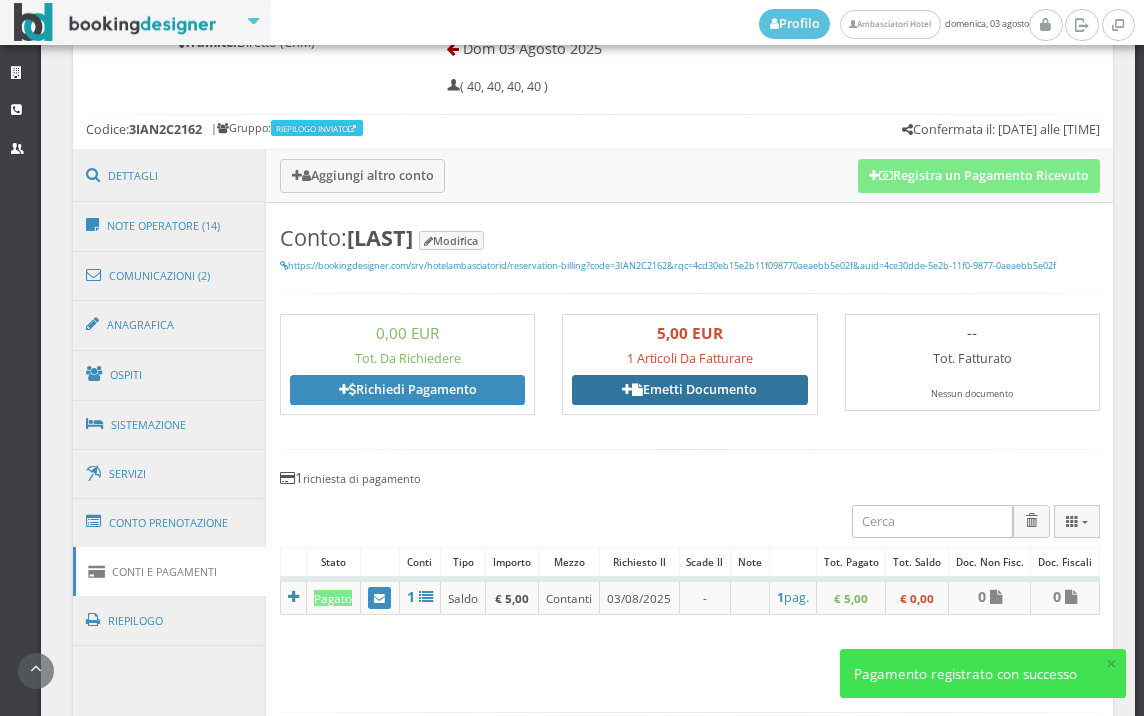 click on "Emetti Documento" at bounding box center (689, 390) 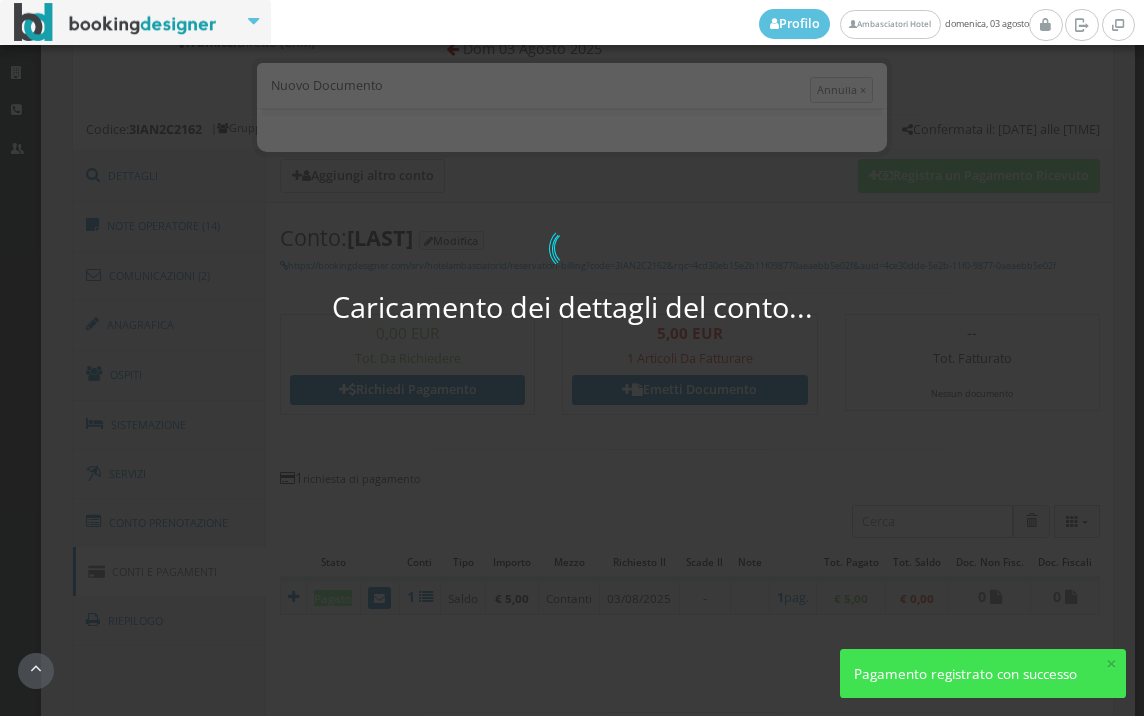 select on "PF" 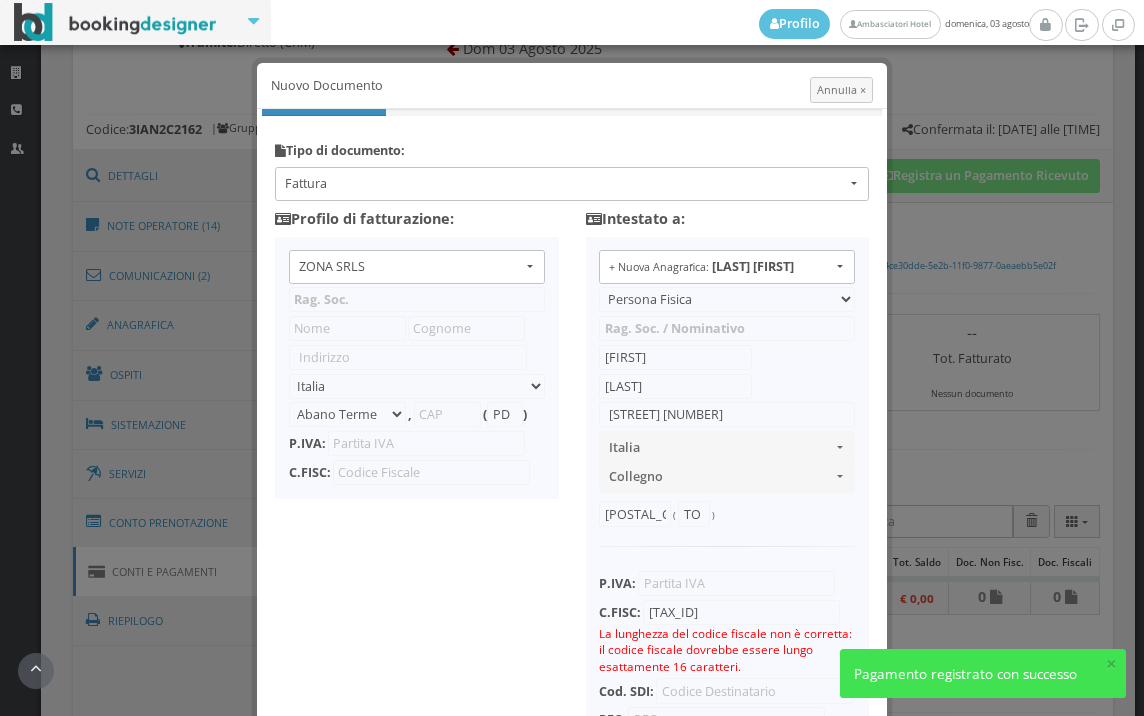 type on "ZONA SRLS" 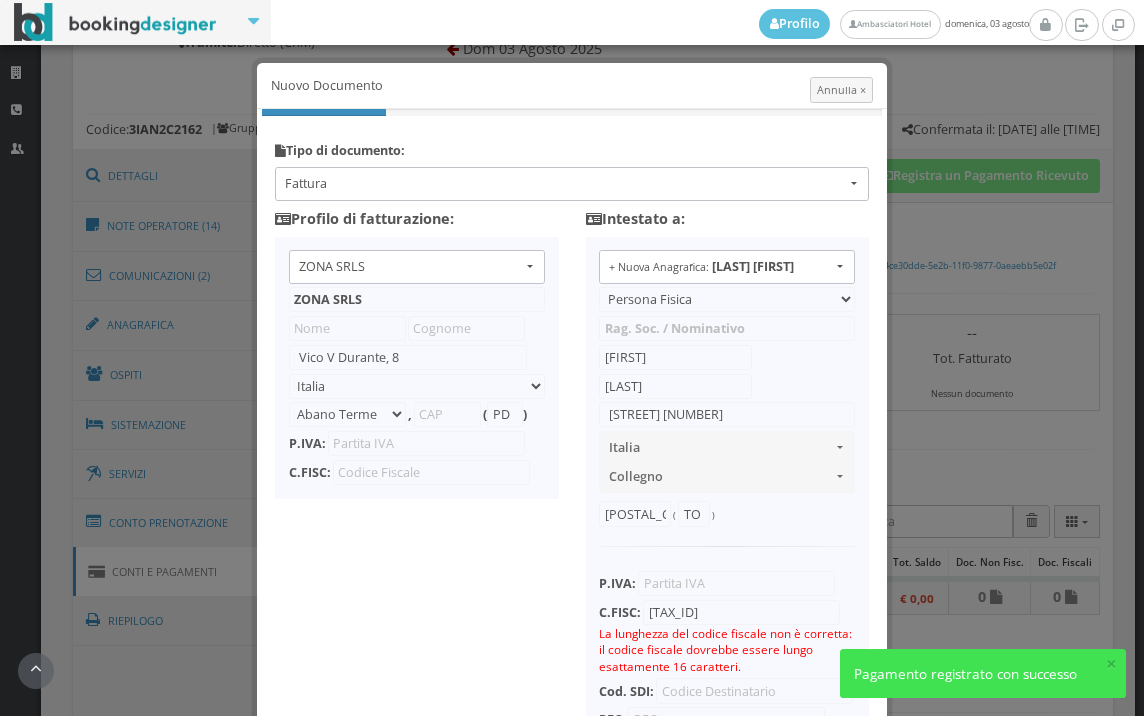select on "Frattamaggiore" 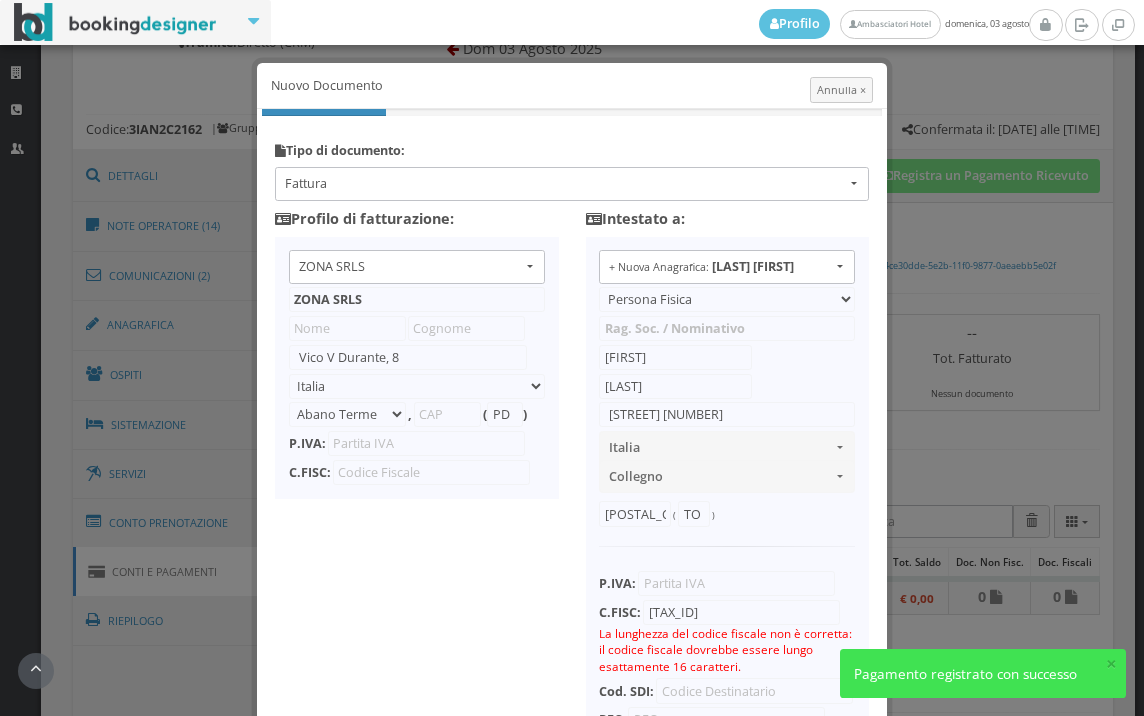 type on "80027" 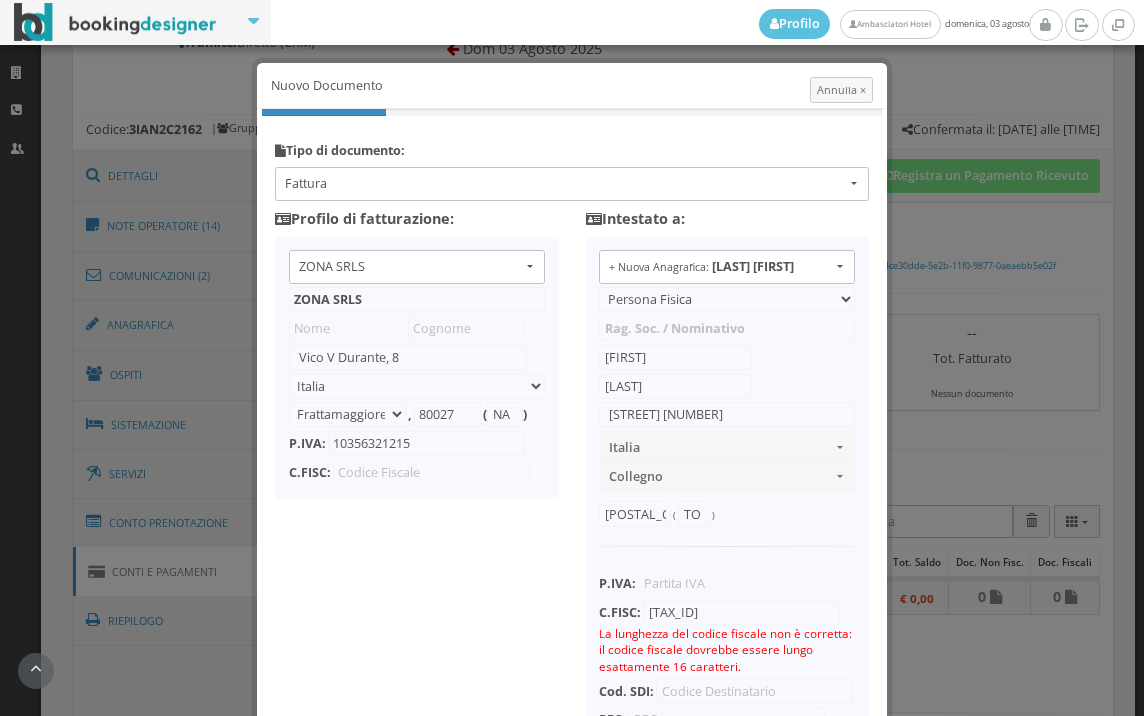 scroll, scrollTop: 214, scrollLeft: 0, axis: vertical 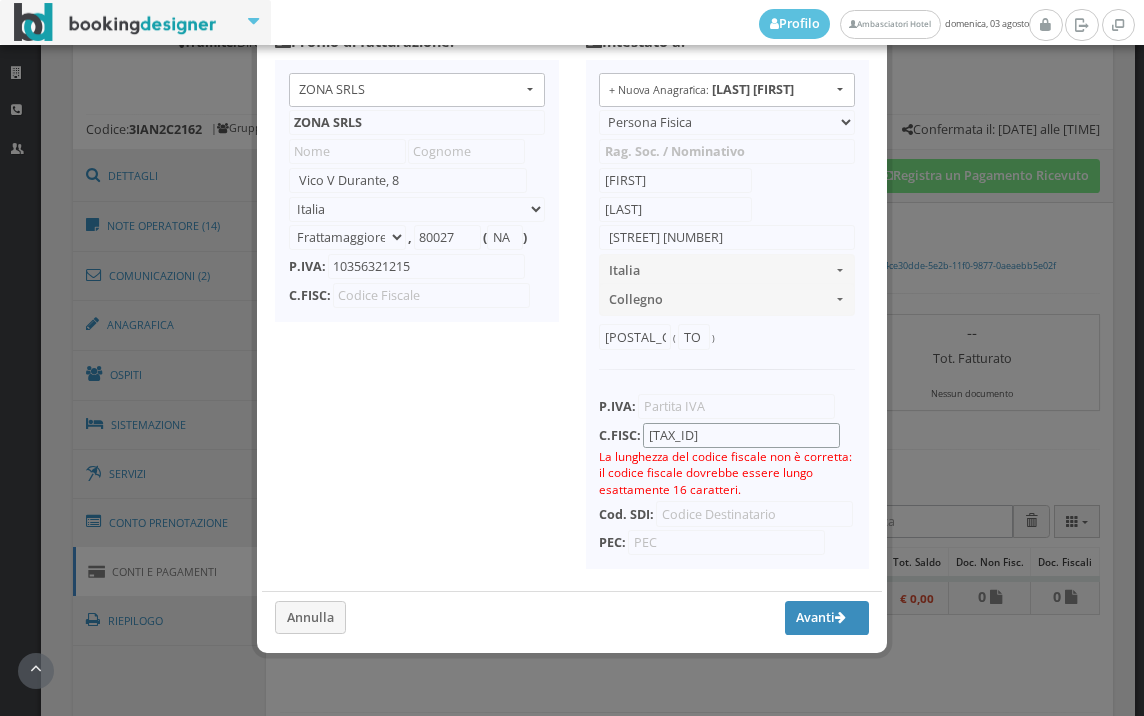 click on "[TAX_ID]" at bounding box center [741, 435] 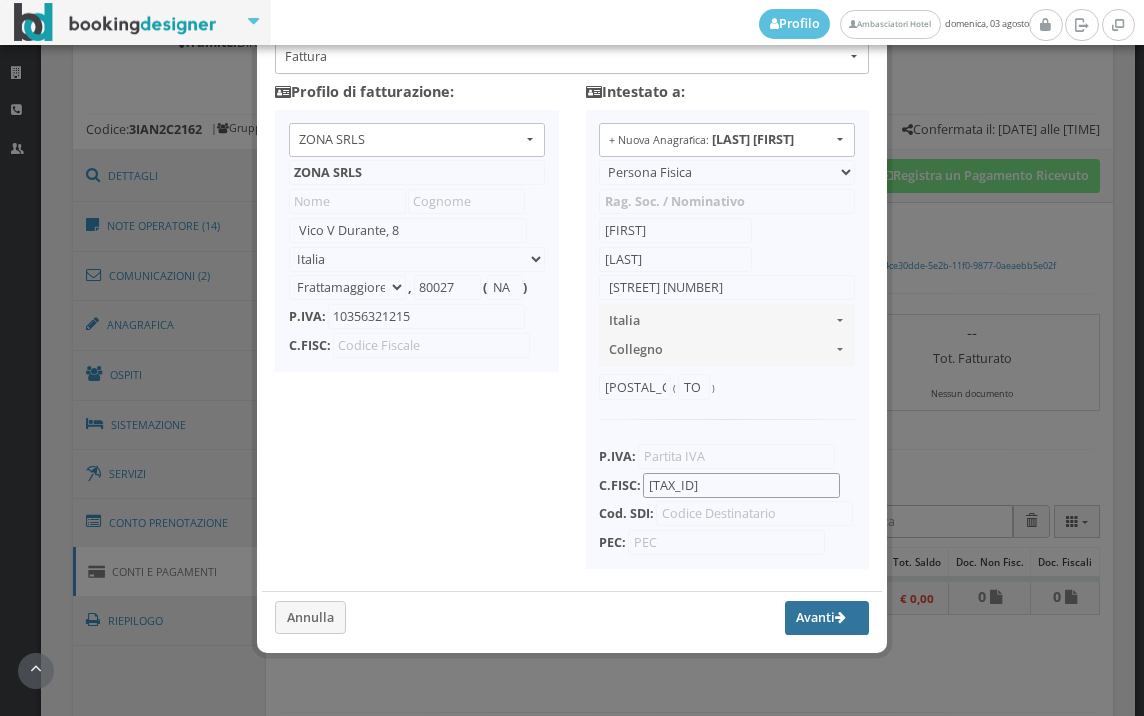 type on "MRCLRA81B48H355E" 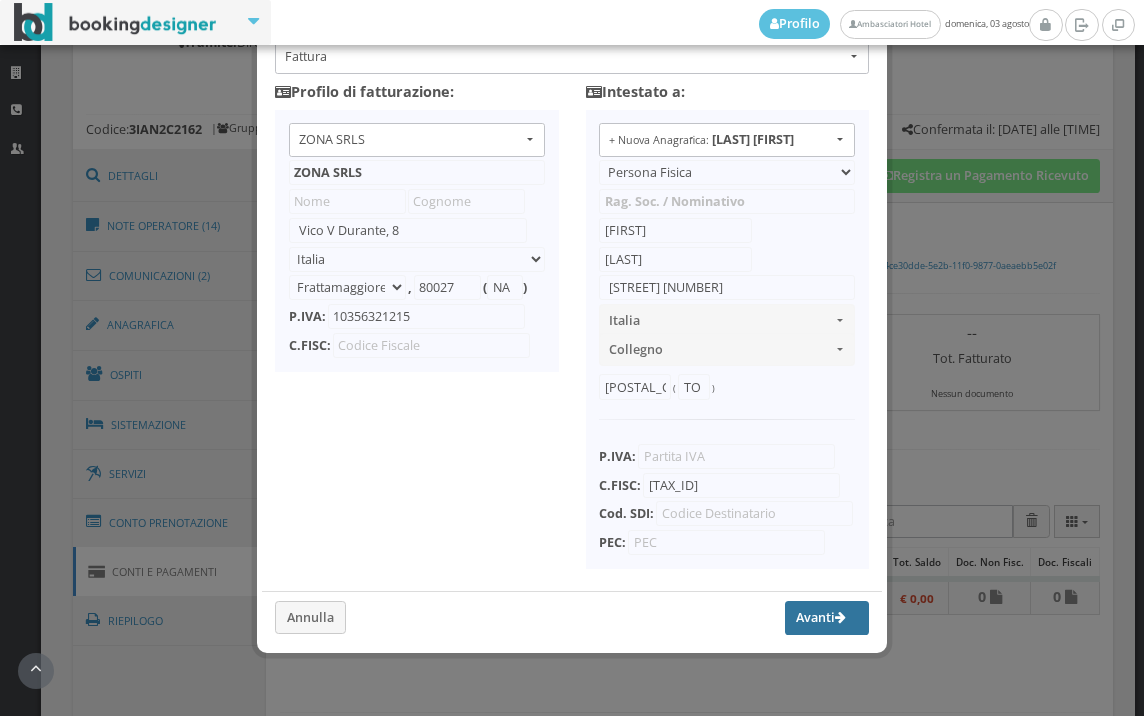 click on "Avanti" at bounding box center (827, 618) 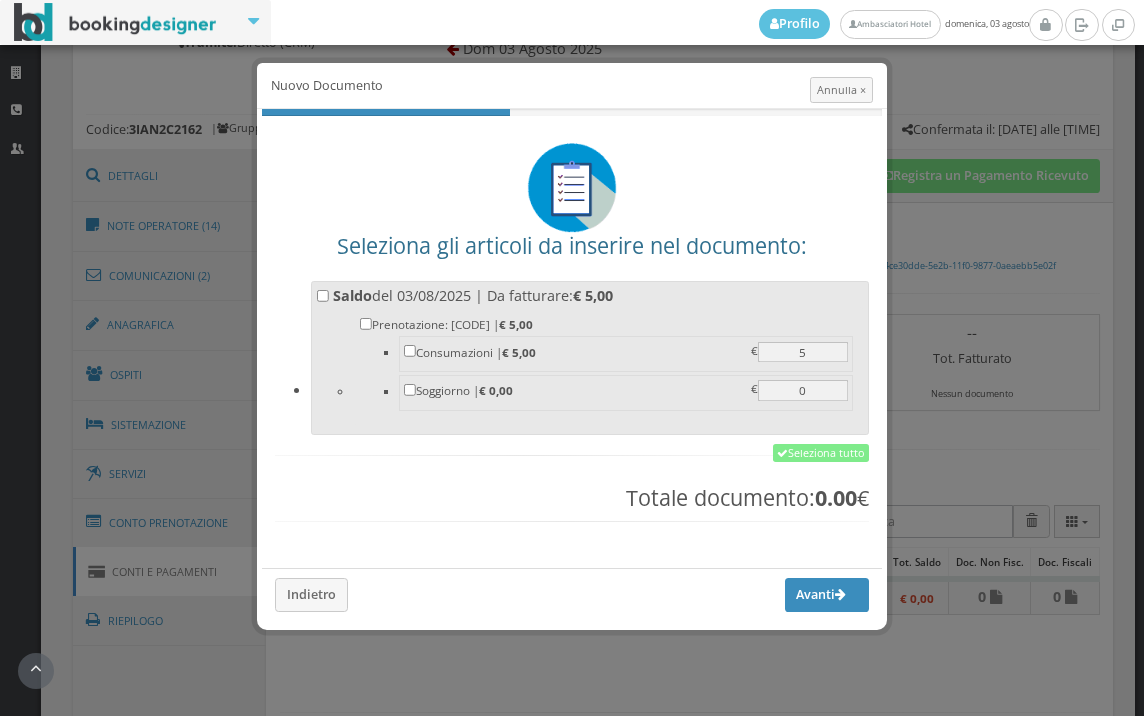 scroll, scrollTop: 0, scrollLeft: 0, axis: both 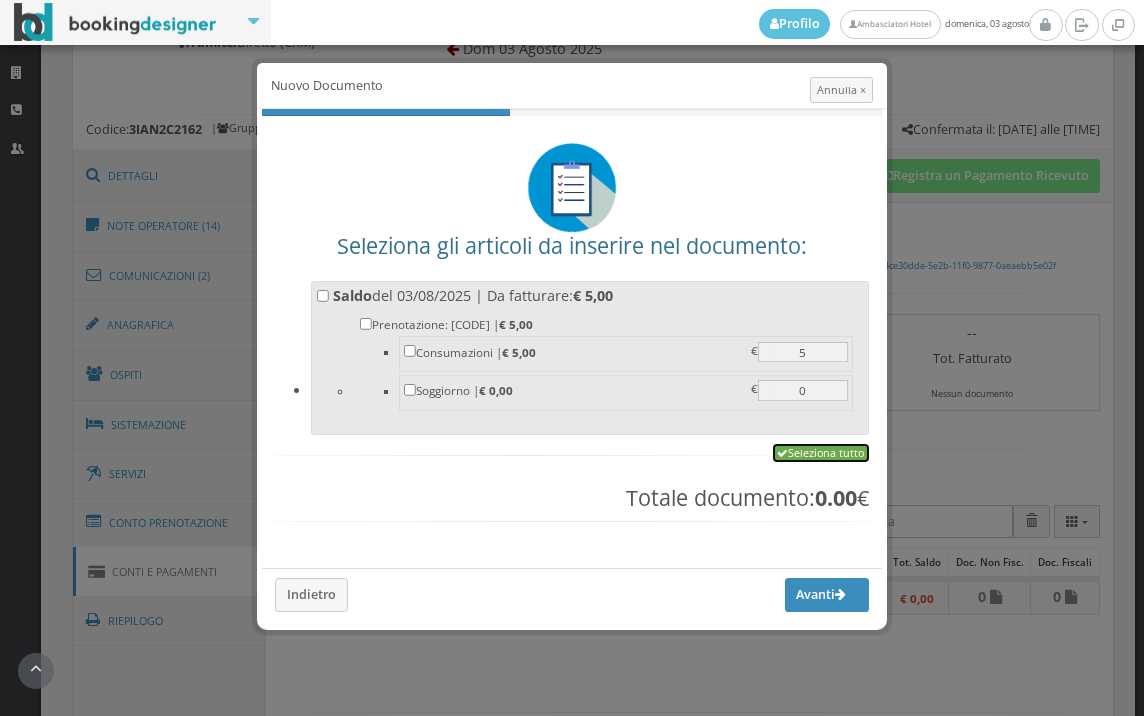 click on "Seleziona tutto" at bounding box center (821, 453) 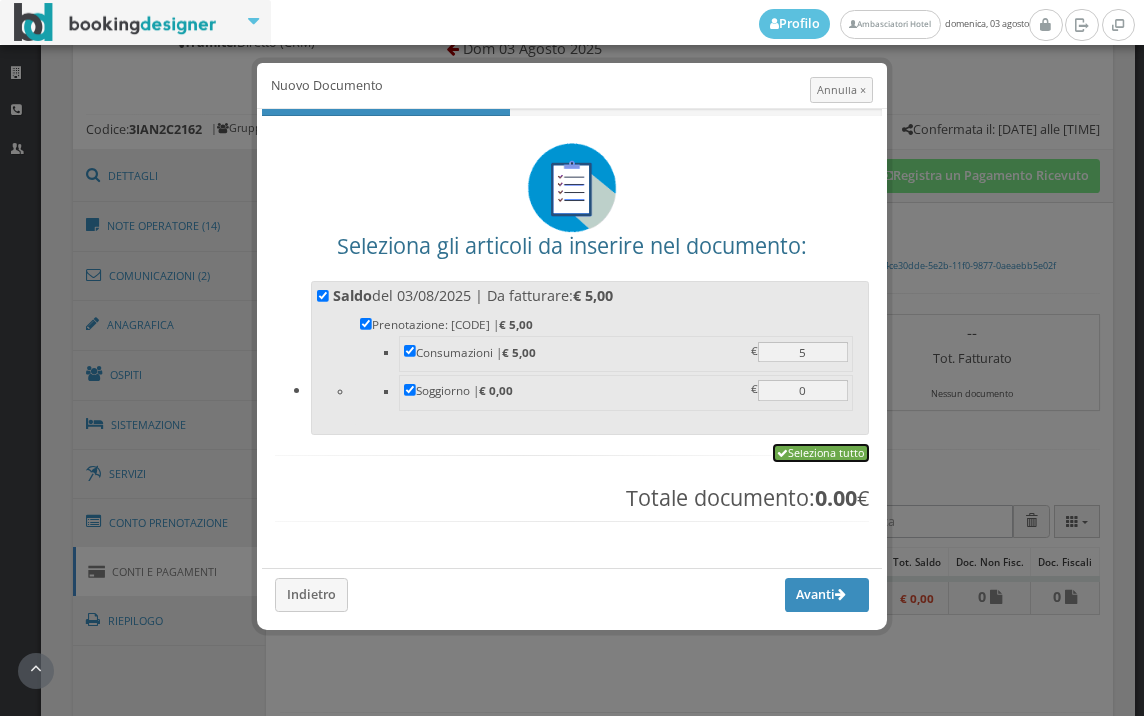 checkbox on "true" 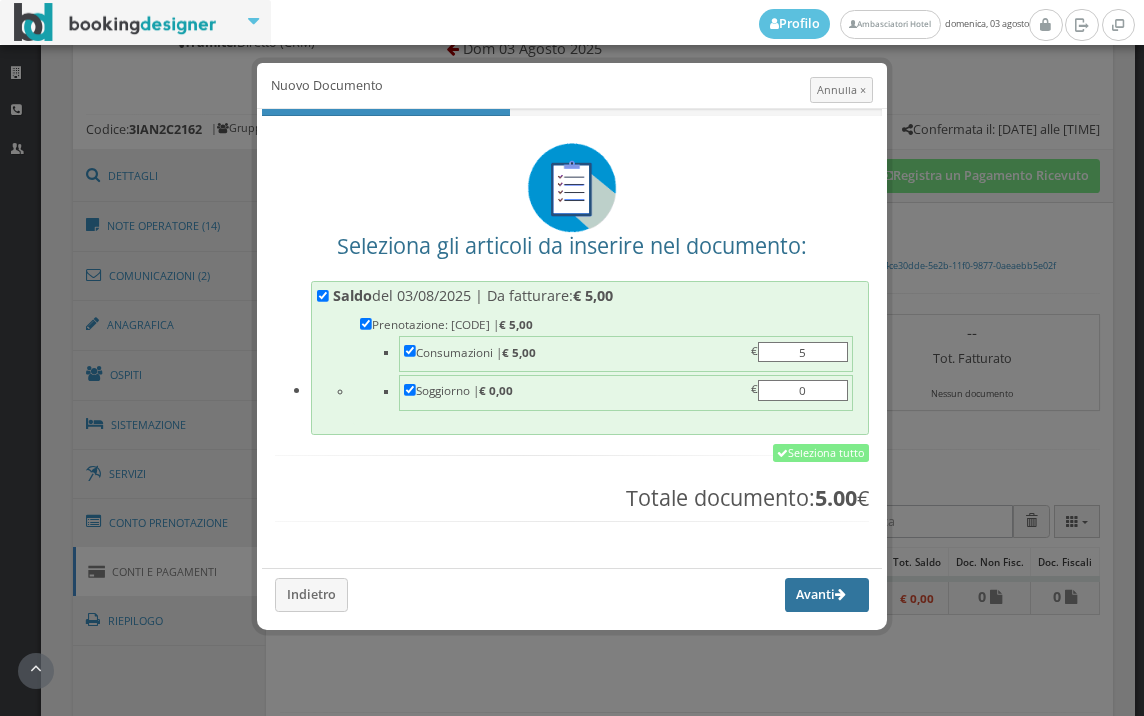 click on "Avanti" at bounding box center (827, 595) 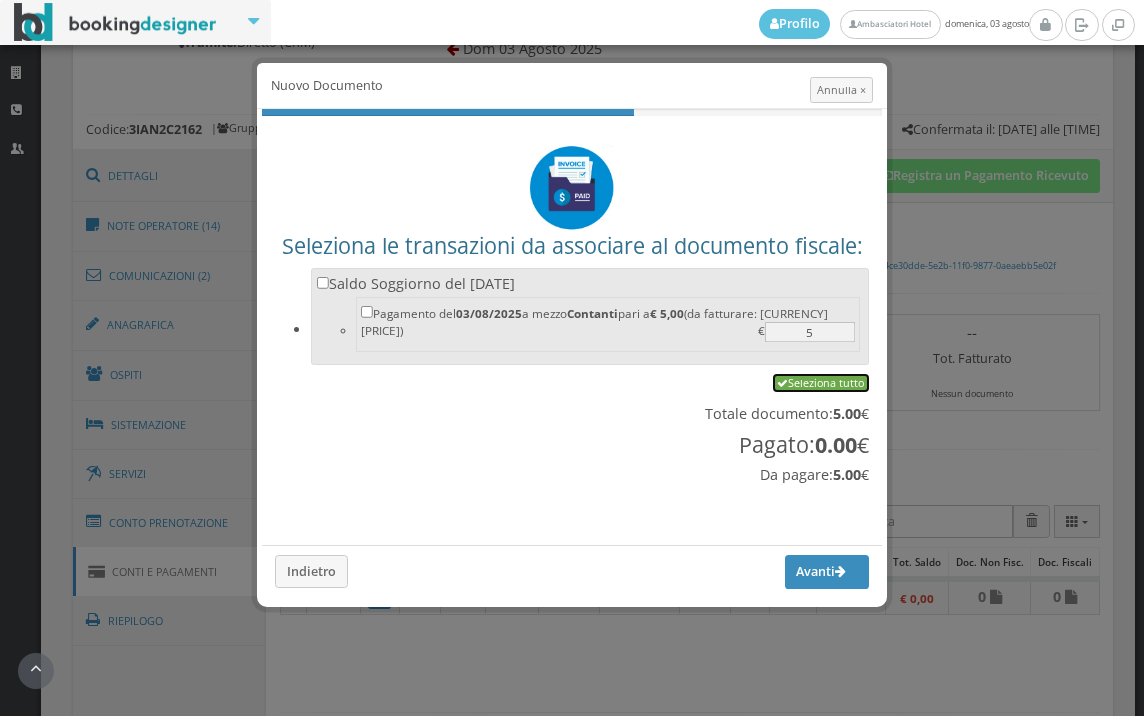 click on "Seleziona tutto" at bounding box center (821, 383) 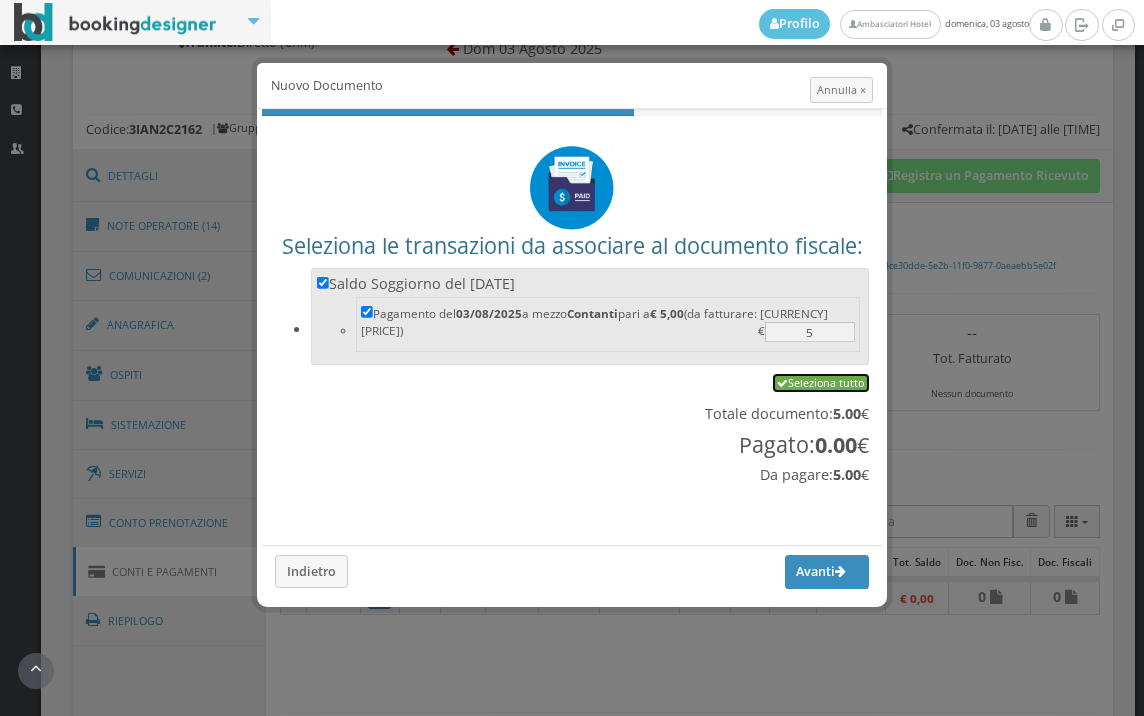 checkbox on "true" 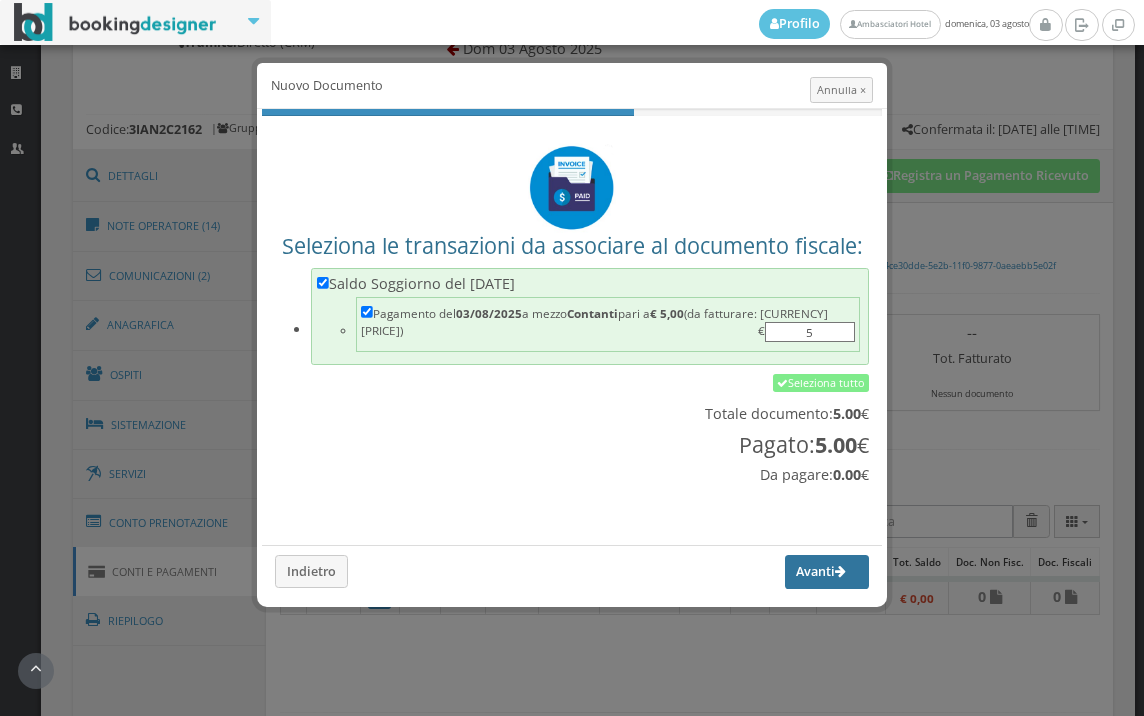 click on "Avanti" at bounding box center [827, 572] 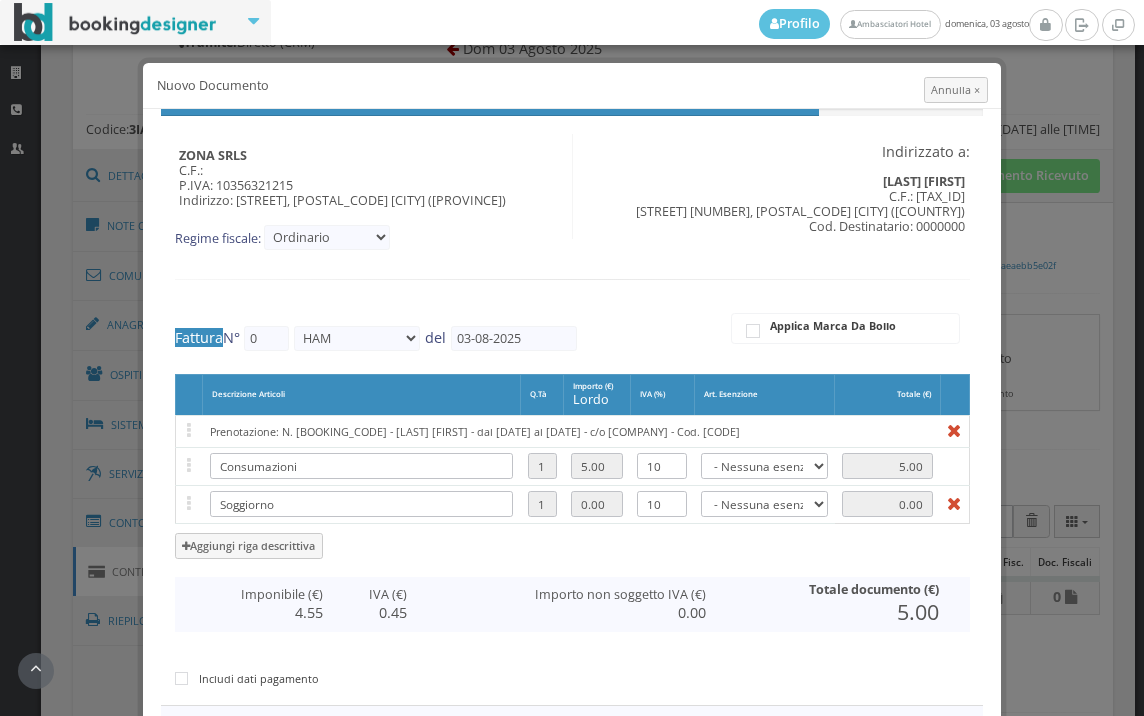 type on "404" 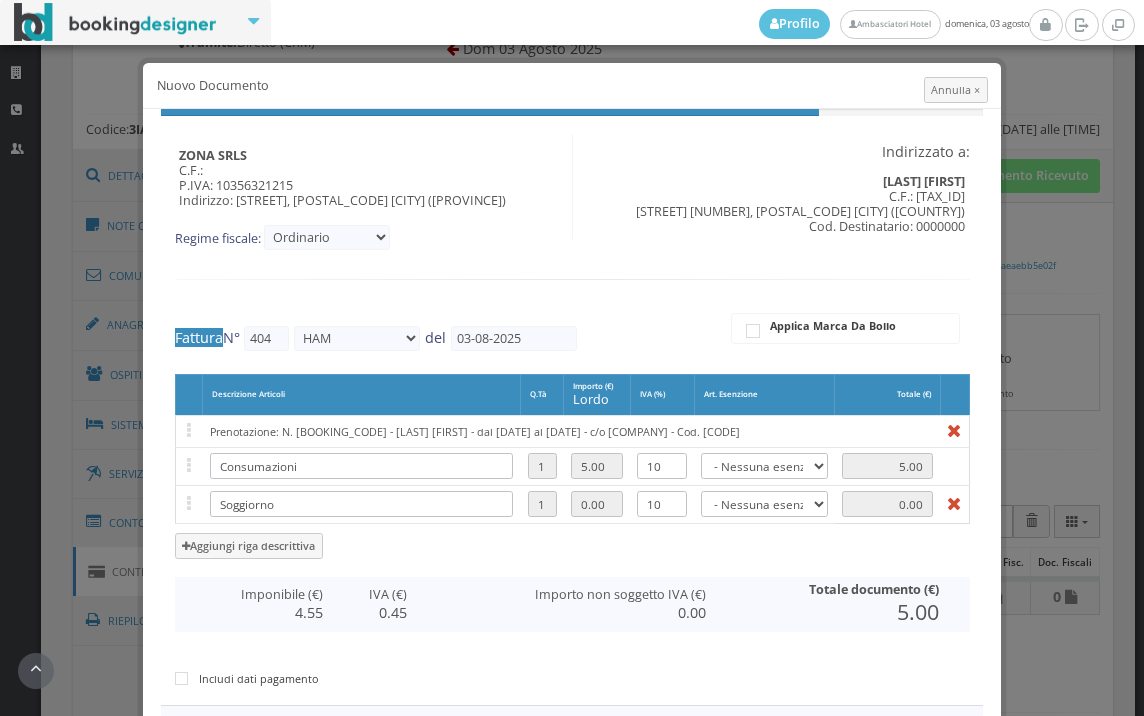 scroll, scrollTop: 370, scrollLeft: 0, axis: vertical 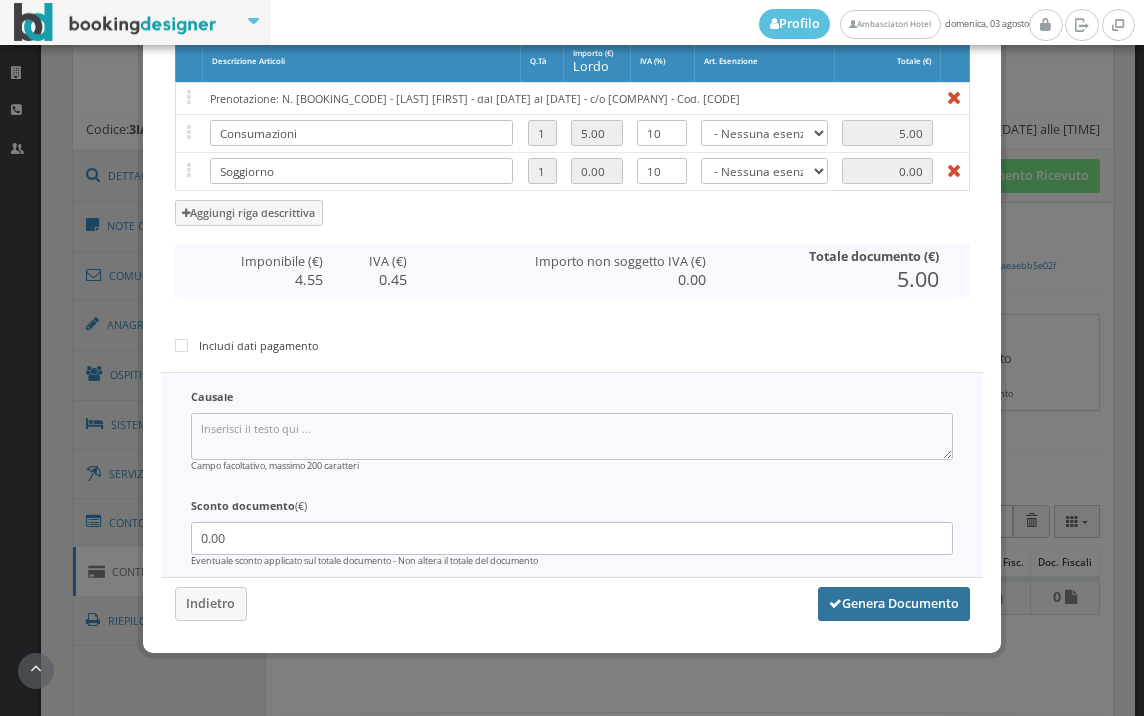 click on "Genera Documento" at bounding box center (894, 604) 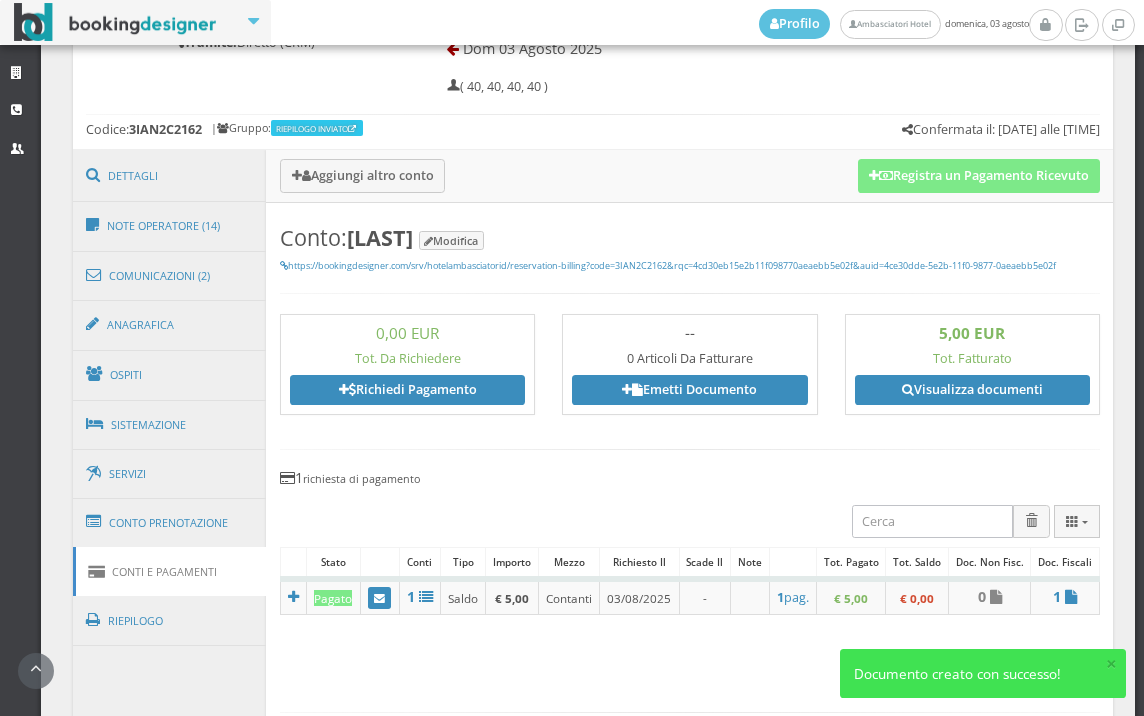 click on "5,00 EUR
Tot. Fatturato
Visualizza documenti" at bounding box center (972, 365) 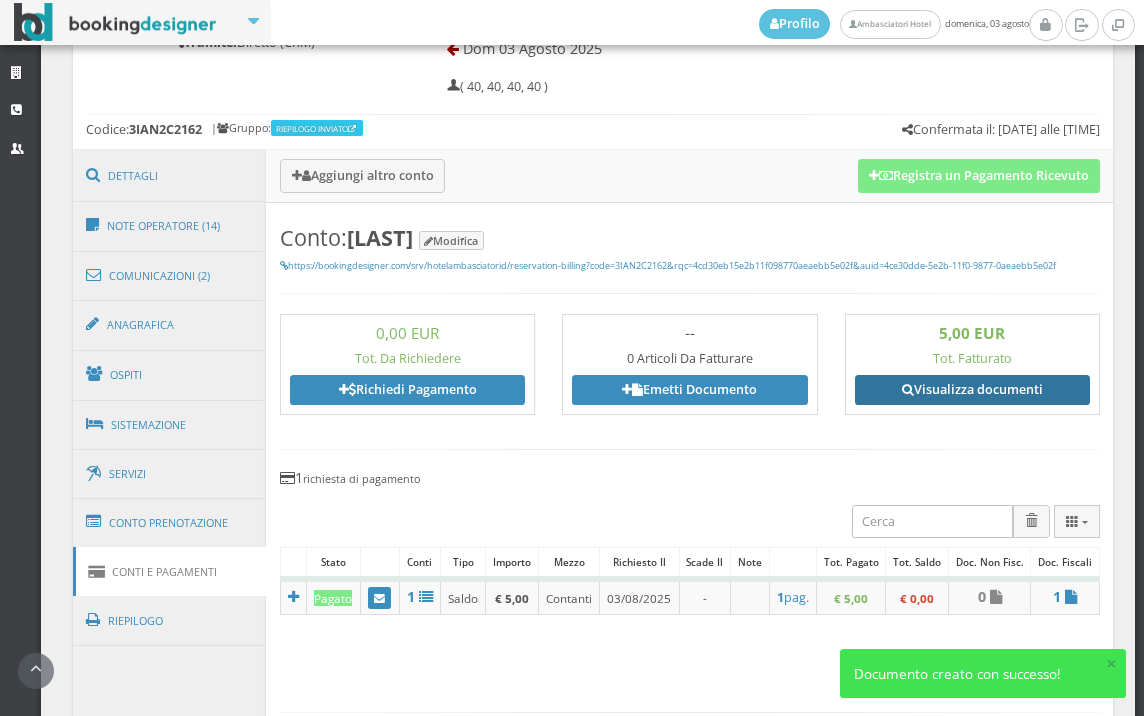click on "Visualizza documenti" at bounding box center [972, 390] 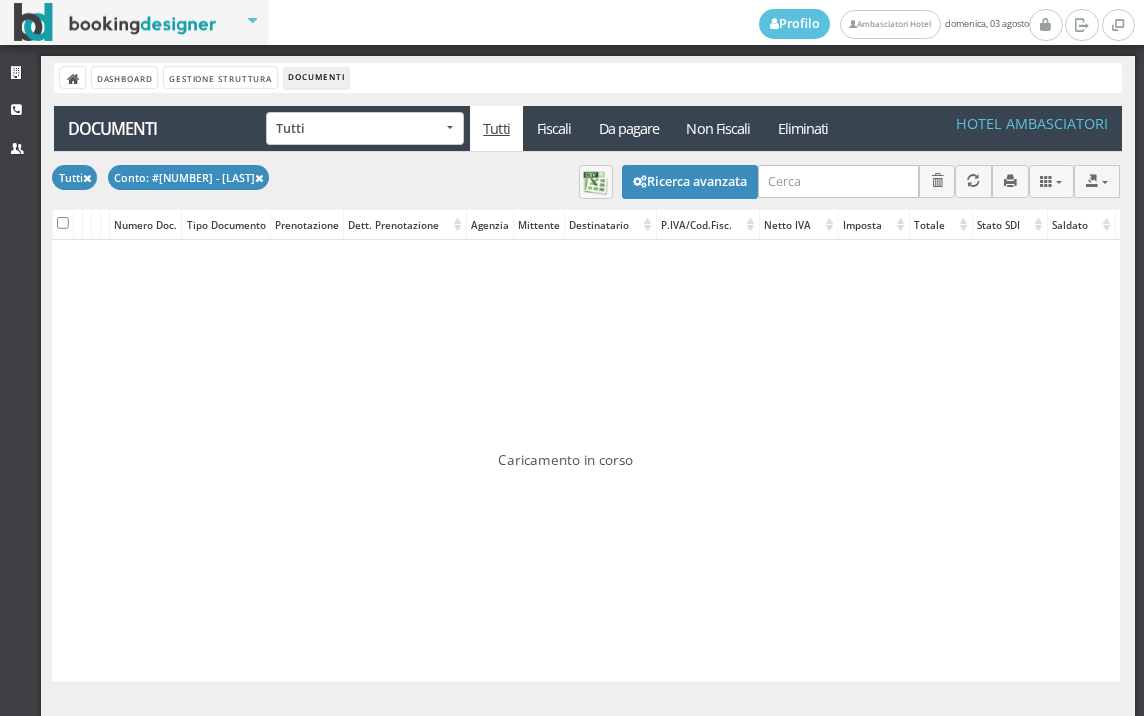 scroll, scrollTop: 0, scrollLeft: 0, axis: both 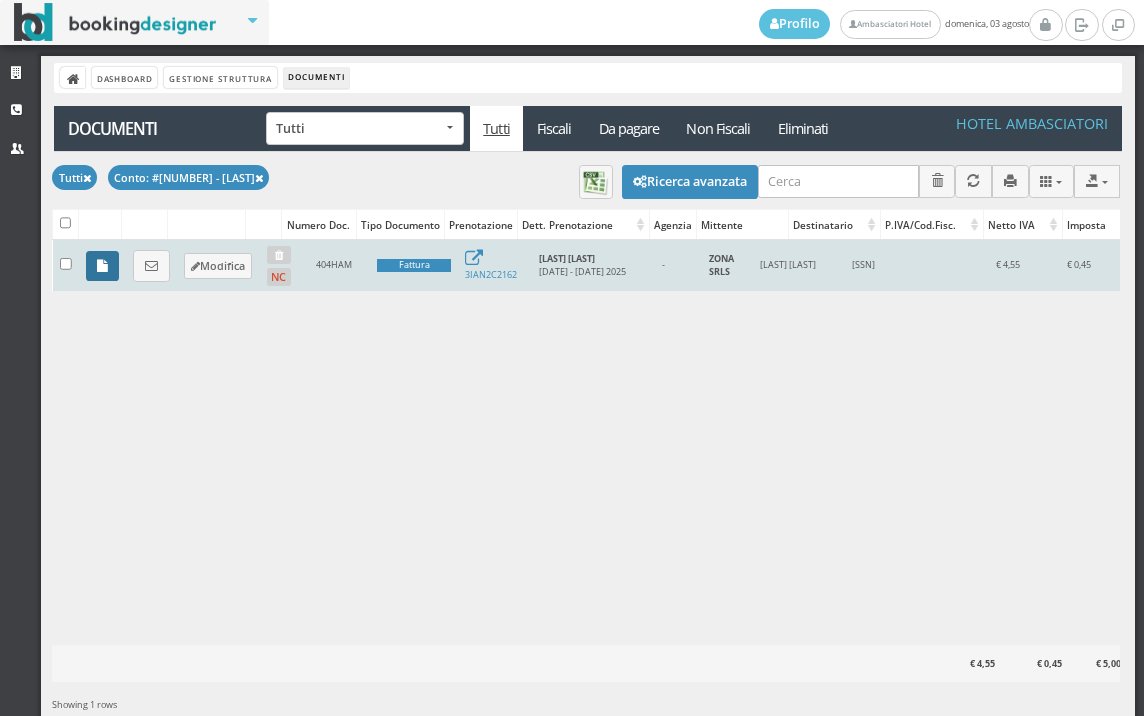 click at bounding box center (102, 266) 